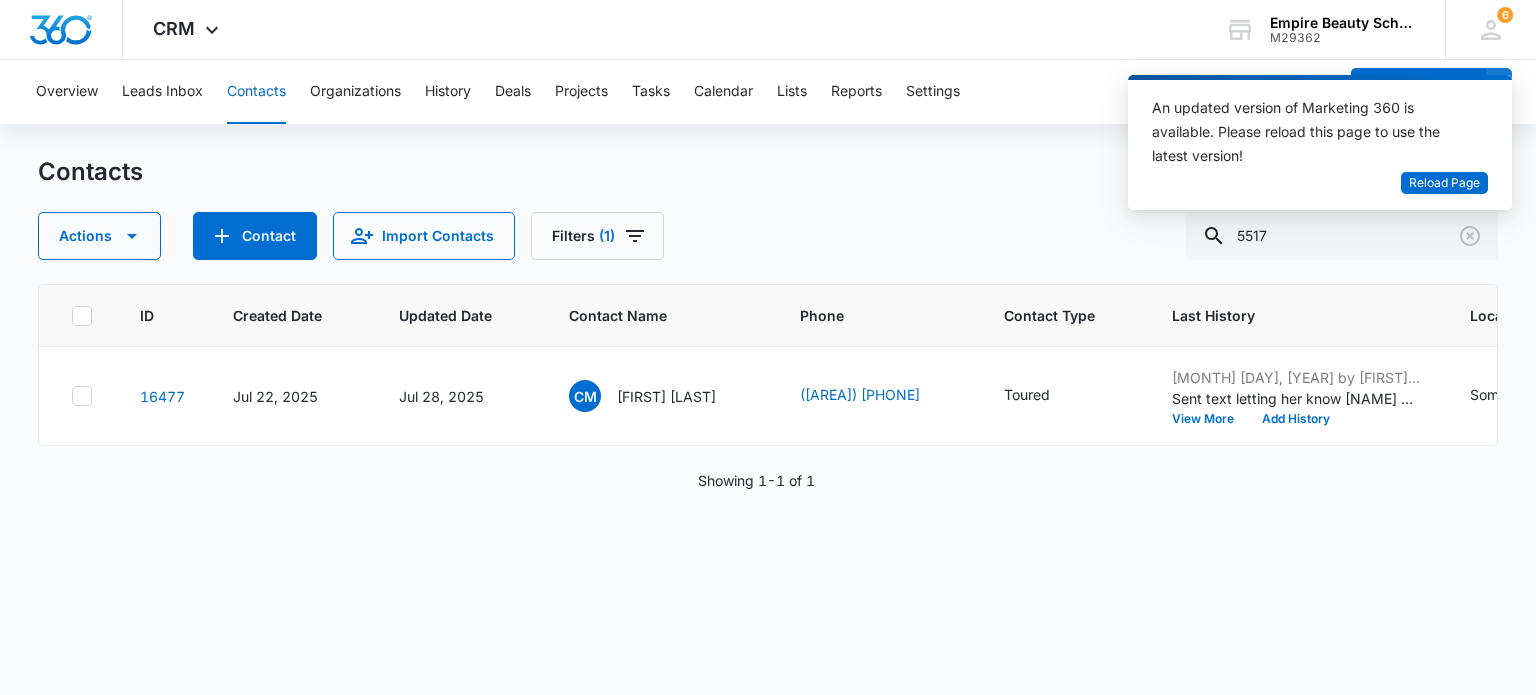 scroll, scrollTop: 0, scrollLeft: 0, axis: both 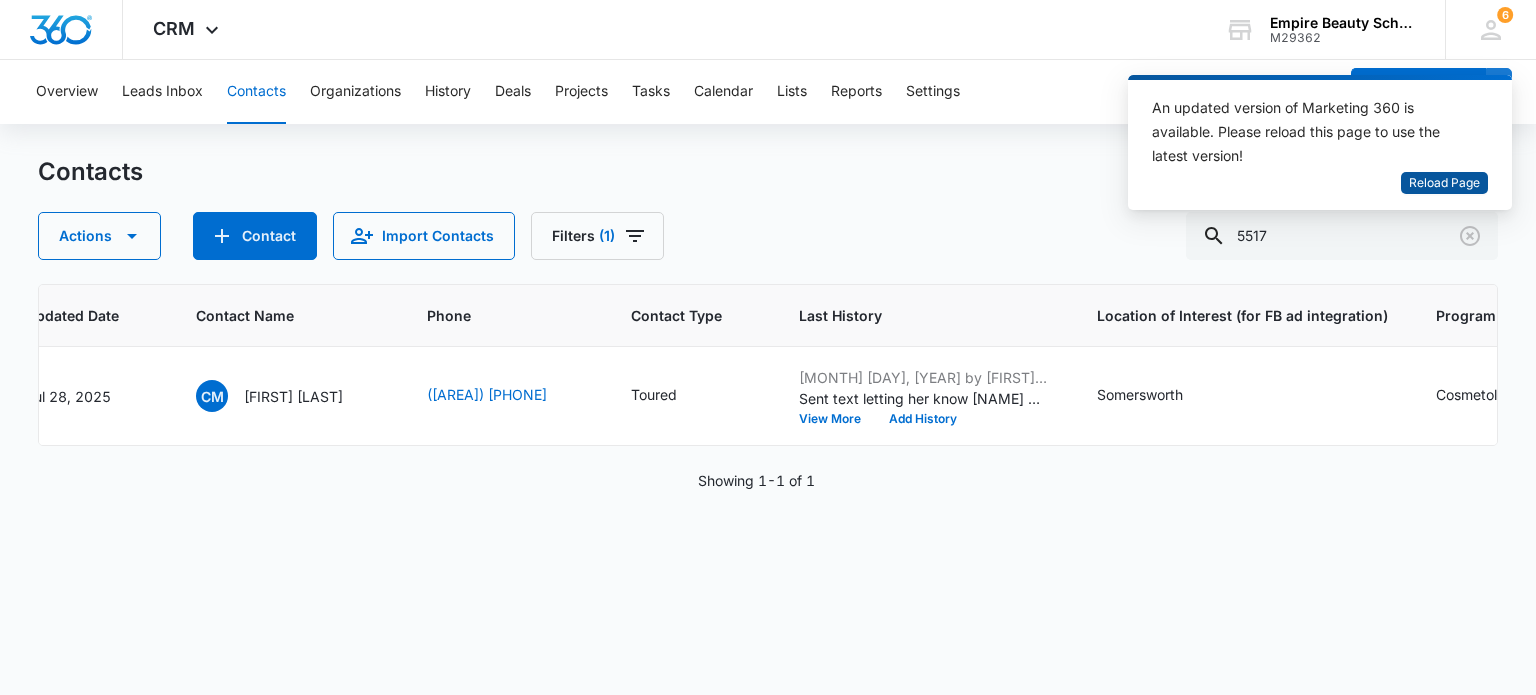 click on "Reload Page" at bounding box center (1444, 183) 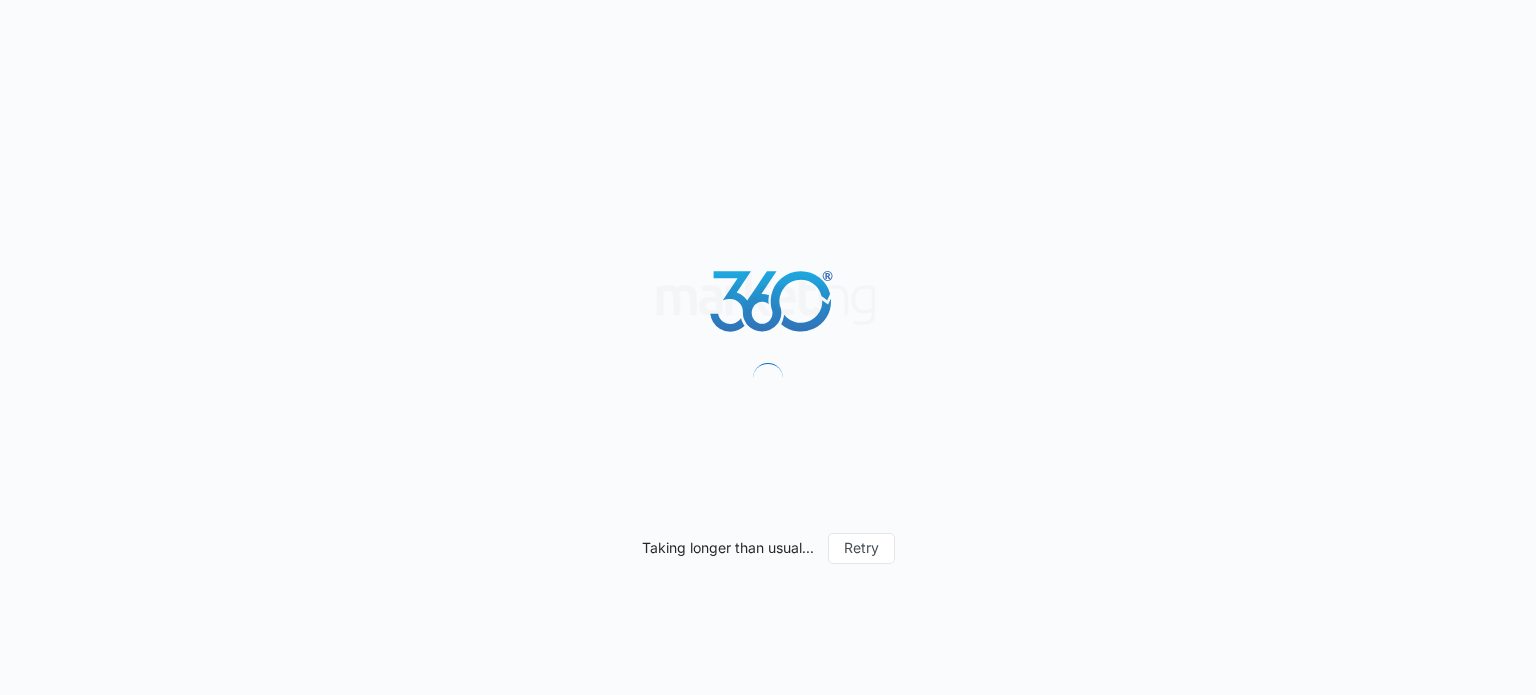 scroll, scrollTop: 0, scrollLeft: 0, axis: both 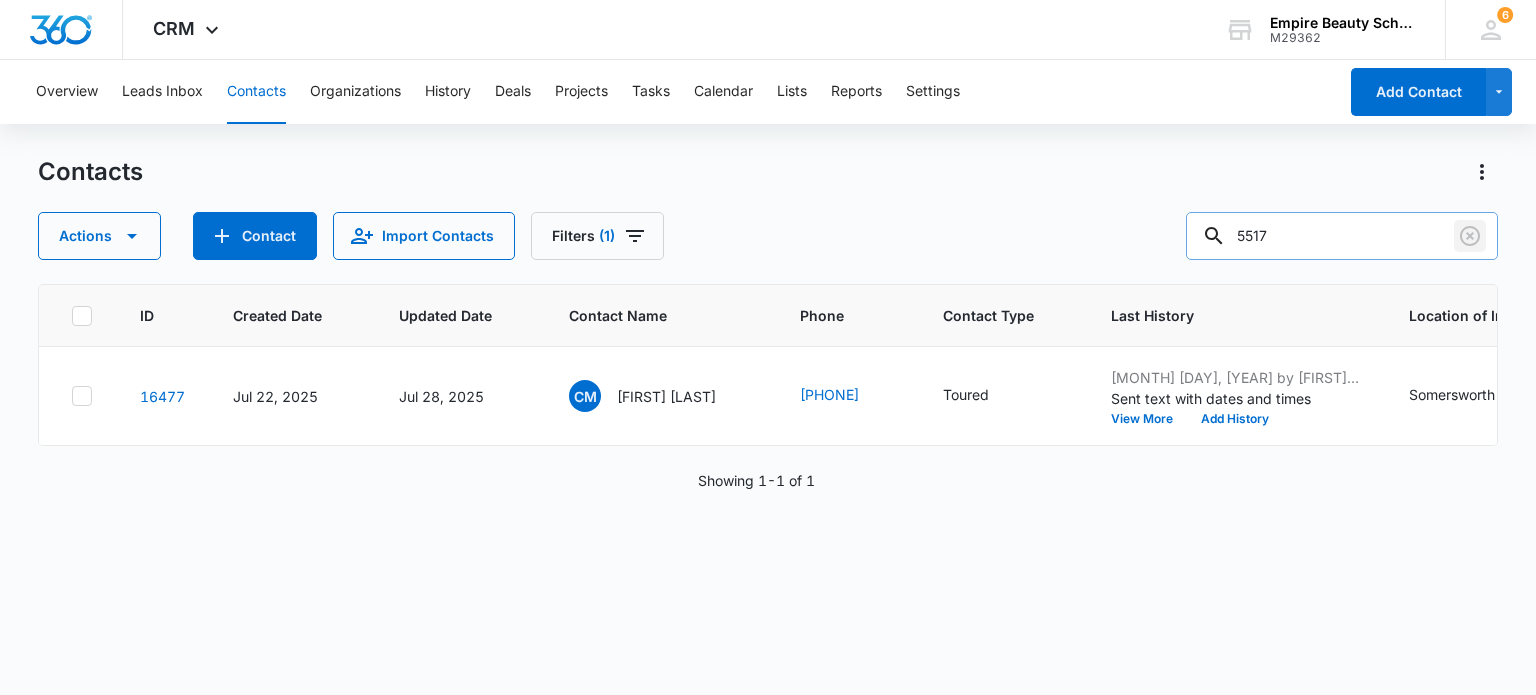 click 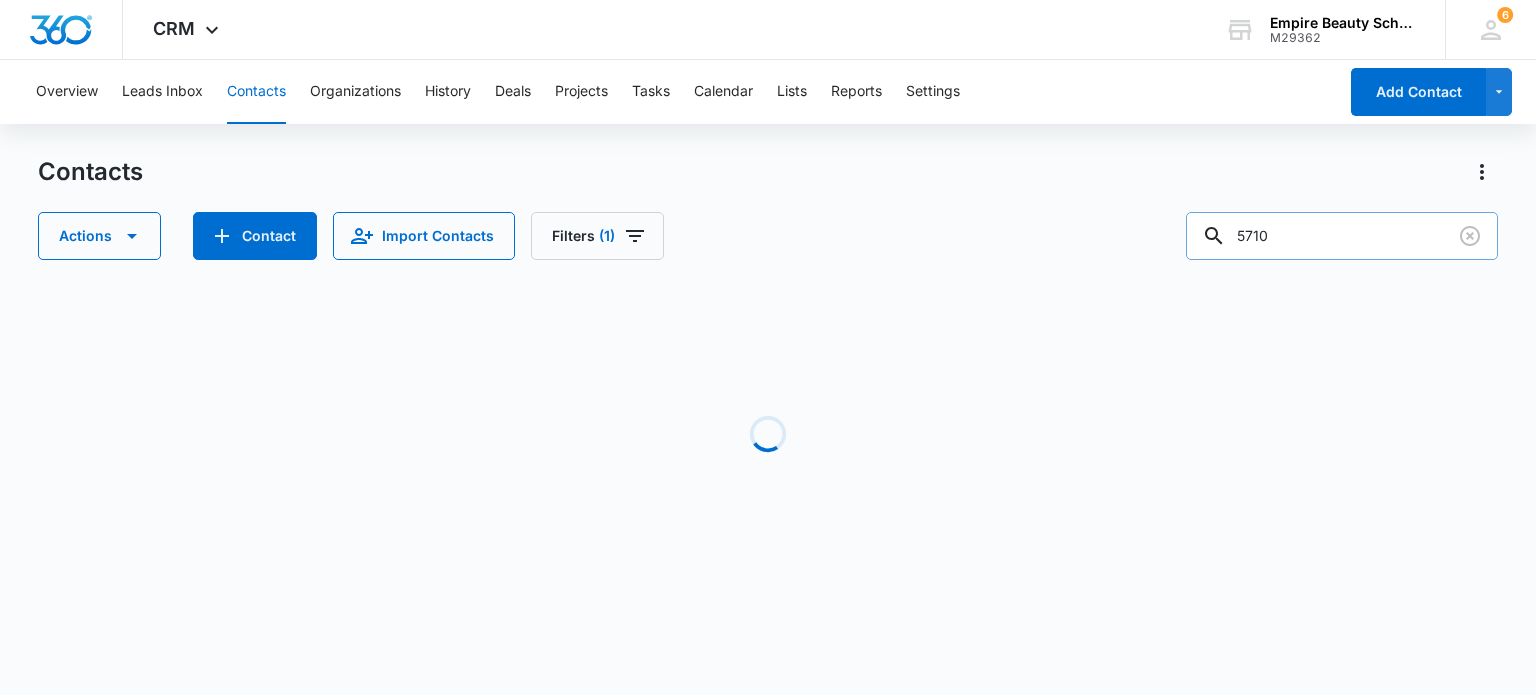 type on "5710" 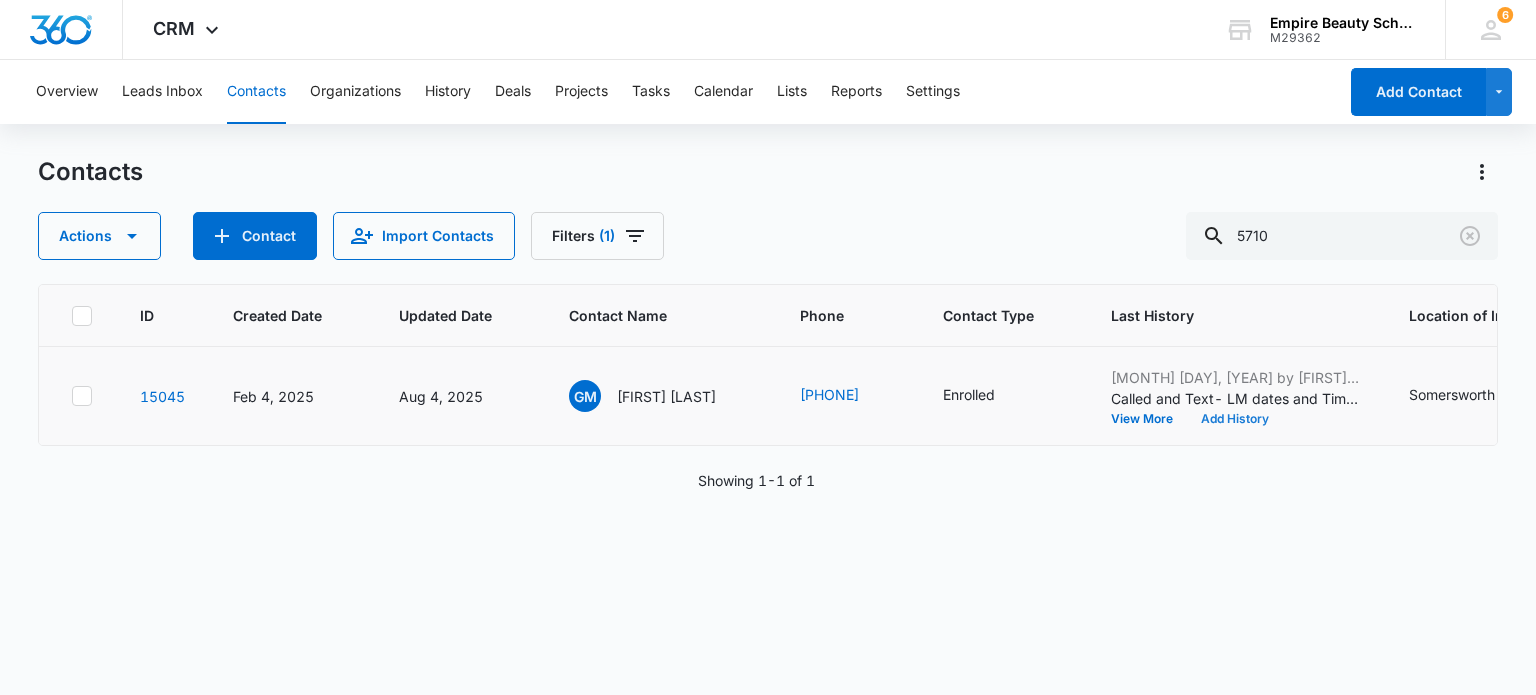 click on "Add History" at bounding box center (1235, 419) 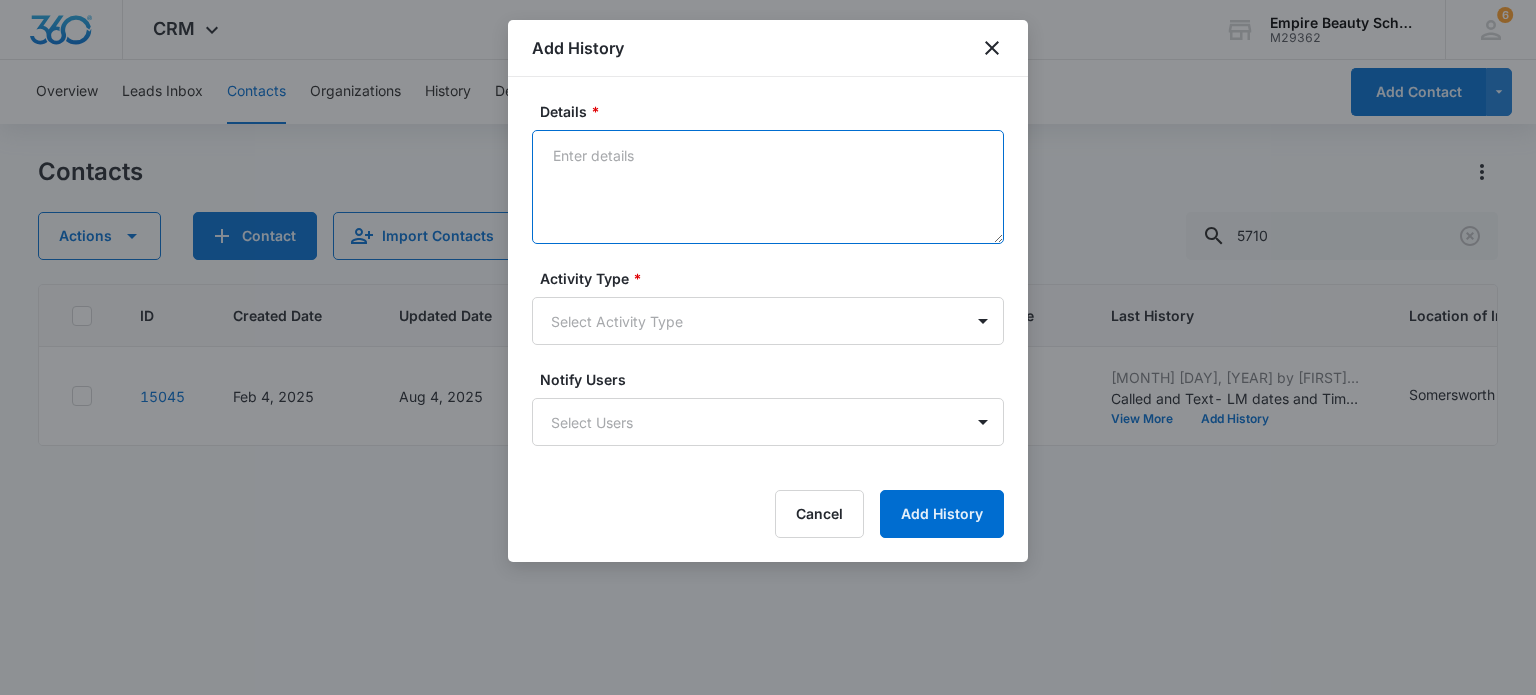 click on "Details *" at bounding box center (768, 187) 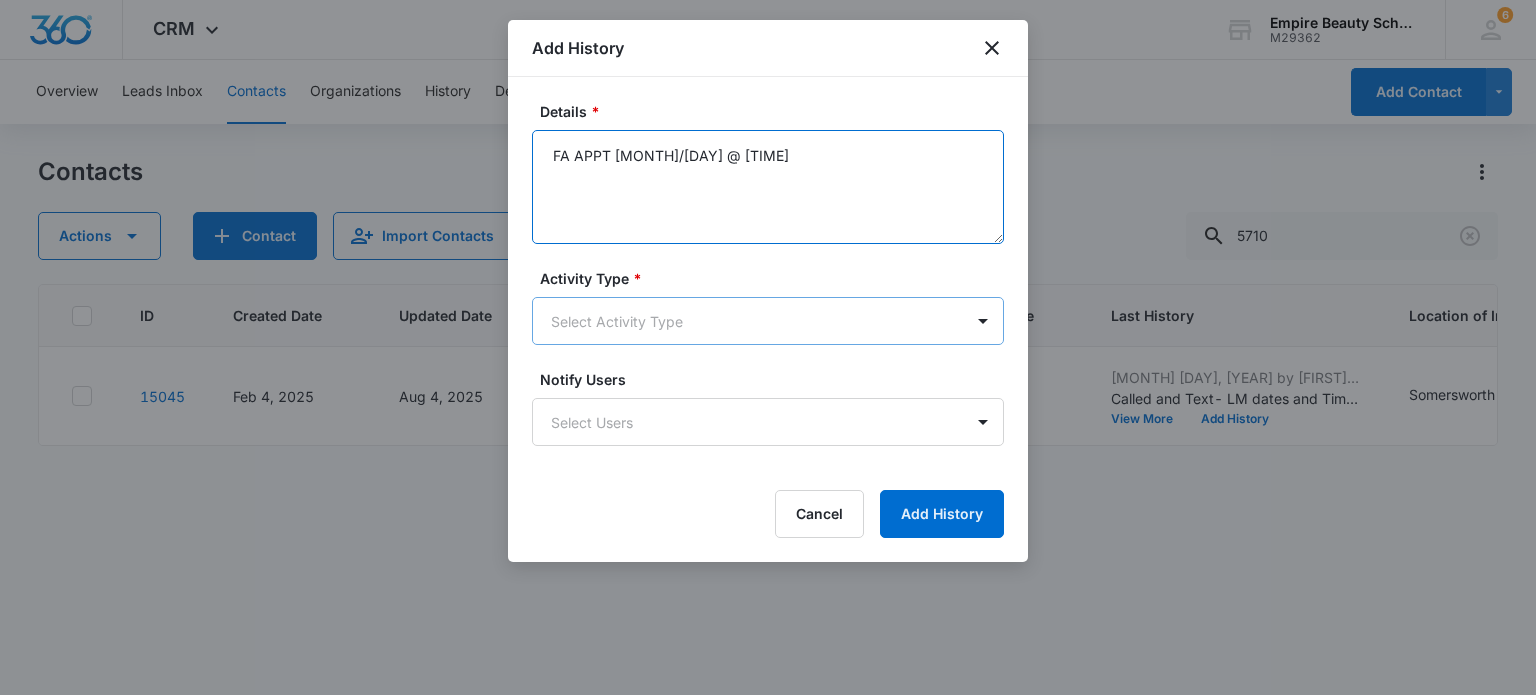 type on "FA APPT [MONTH]/[DAY] @ [TIME]" 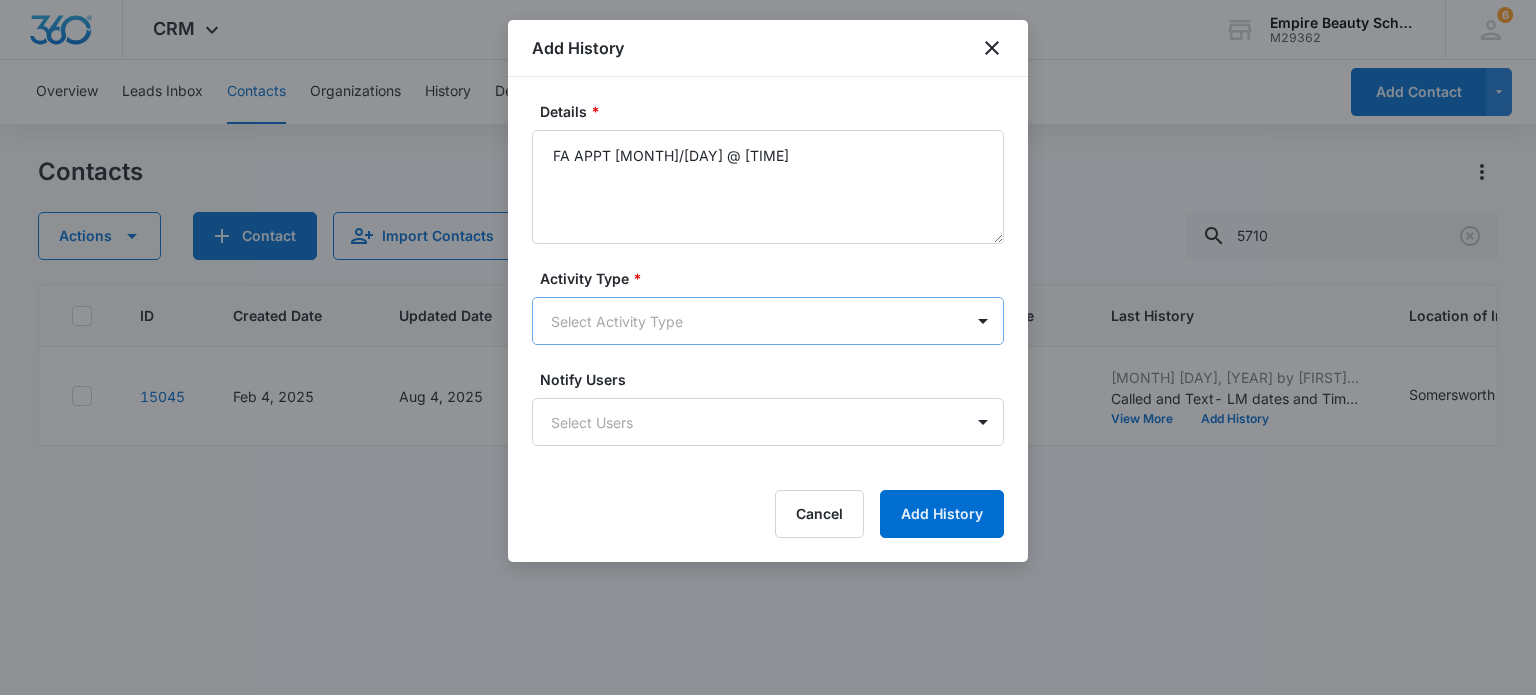 click on "CRM Apps Forms CRM Email Shop Payments POS Files Brand Settings Empire Beauty Schools M29362 Your Accounts View All 6 MJ [FIRST] [LAST] [EMAIL] My Profile 6 Notifications Support Logout Terms & Conditions   •   Privacy Policy Overview Leads Inbox Contacts Organizations History Deals Projects Tasks Calendar Lists Reports Settings Add Contact Contacts Actions Contact Import Contacts Filters (1) [NUMBER] ID Created Date Updated Date Contact Name Phone Contact Type Last History Location of Interest (for FB ad integration) Program of Interest Location Of Interest Program Email [NUMBER] [MONTH] [DAY], [YEAR] [MONTH] [DAY], [YEAR] GM [FIRST] [LAST] ([PHONE]) Enrolled [MONTH] [DAY], [YEAR] by [FIRST] [LAST] Called and Text- LM dates and Times BB for FA APPT View More Add History [CITY] Cosmetology --- --- [EMAIL] Showing   1-1   of   1
Add History Details * FA APPT [MONTH]/[DAY] @ [TIME] Activity Type * Select Activity Type Notify Users Select Users Cancel Add History" at bounding box center (768, 347) 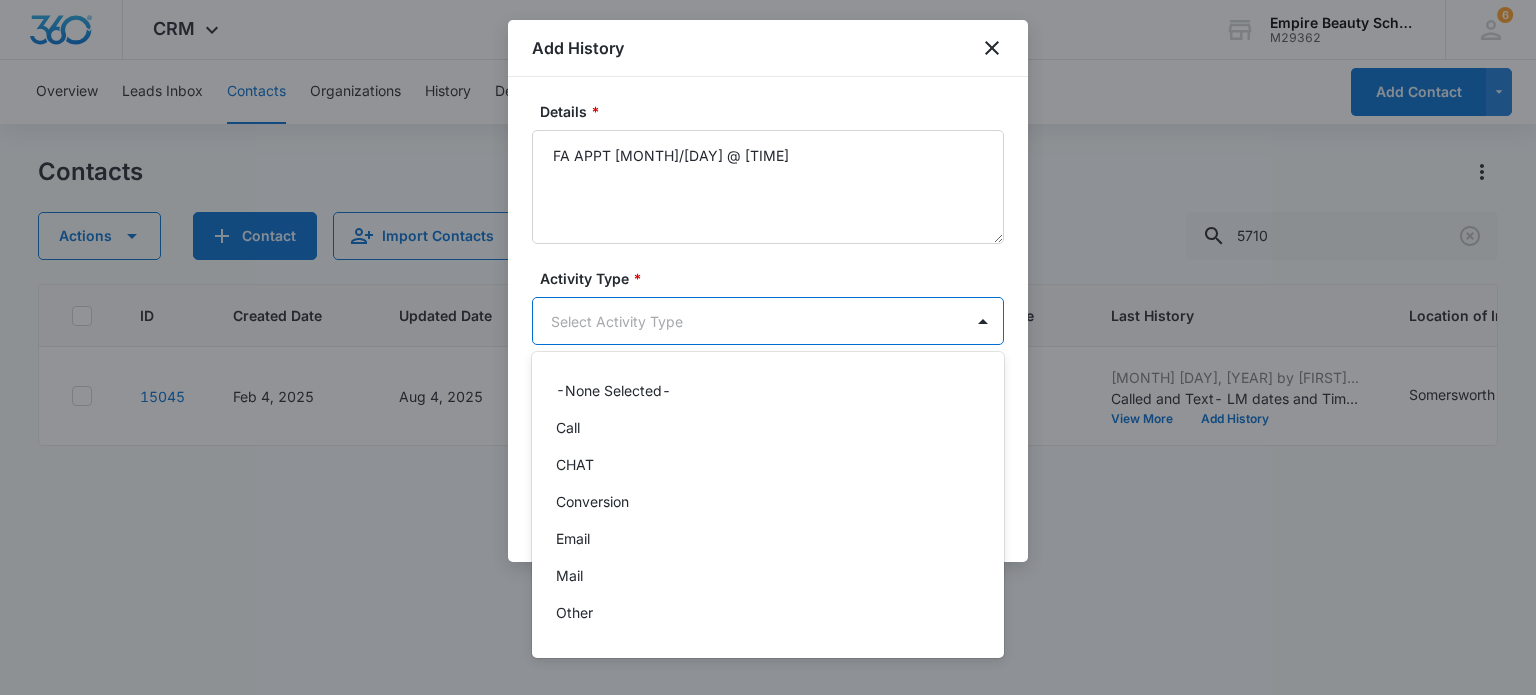 scroll, scrollTop: 104, scrollLeft: 0, axis: vertical 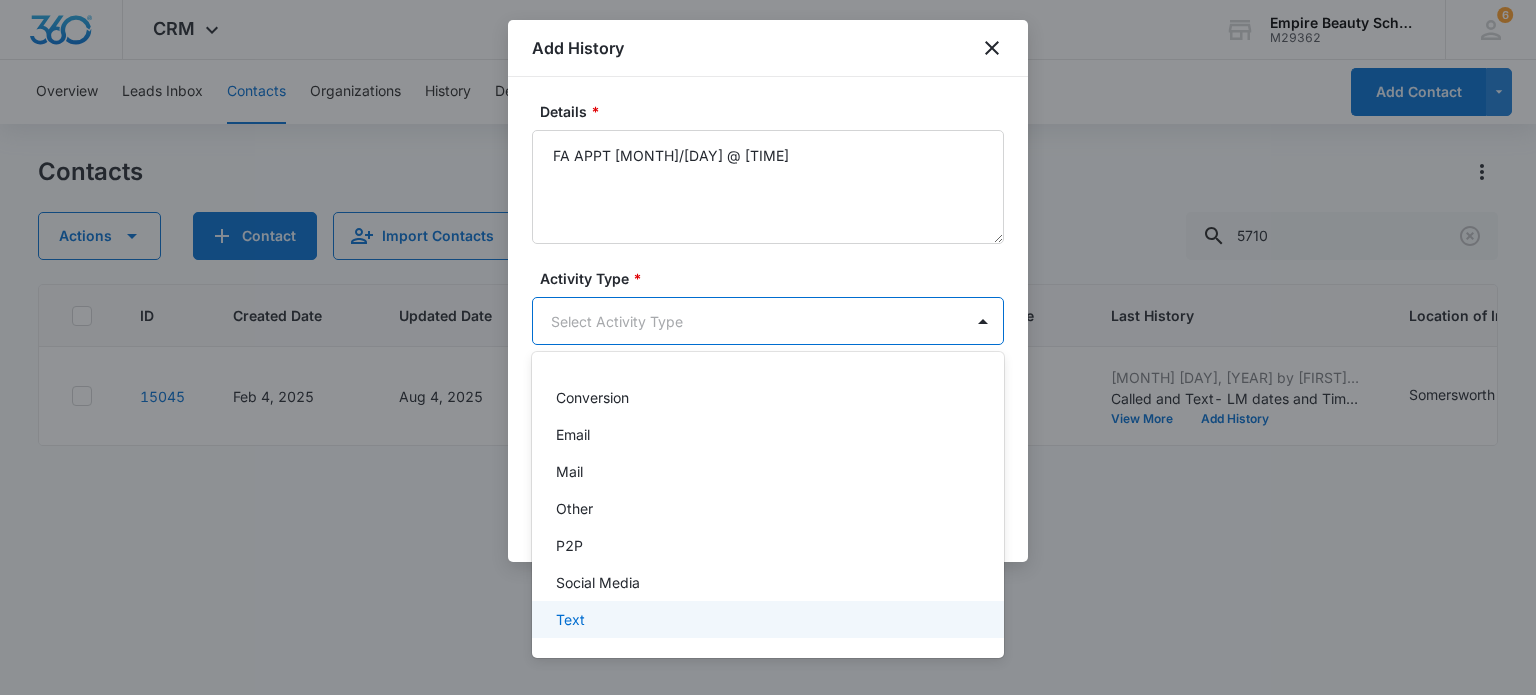 click on "Text" at bounding box center [766, 619] 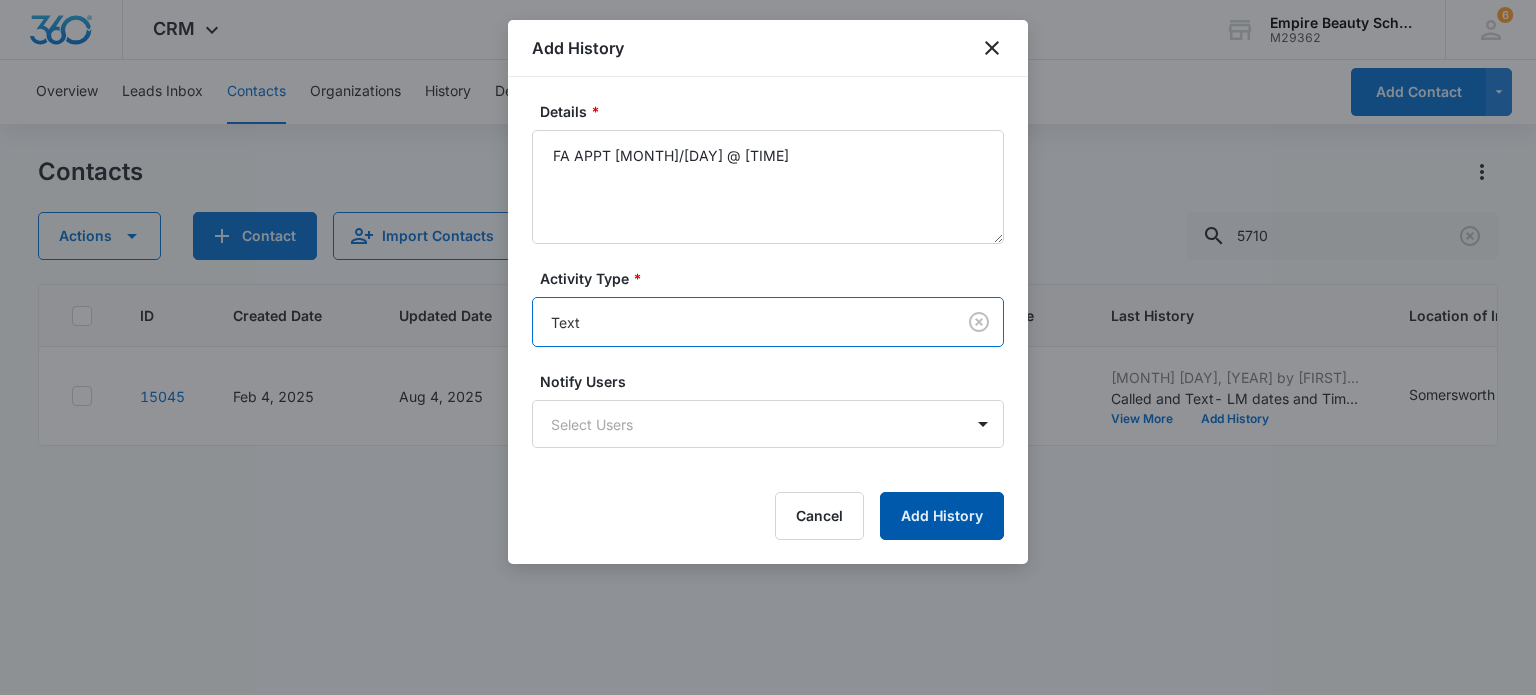 click on "Add History" at bounding box center [942, 516] 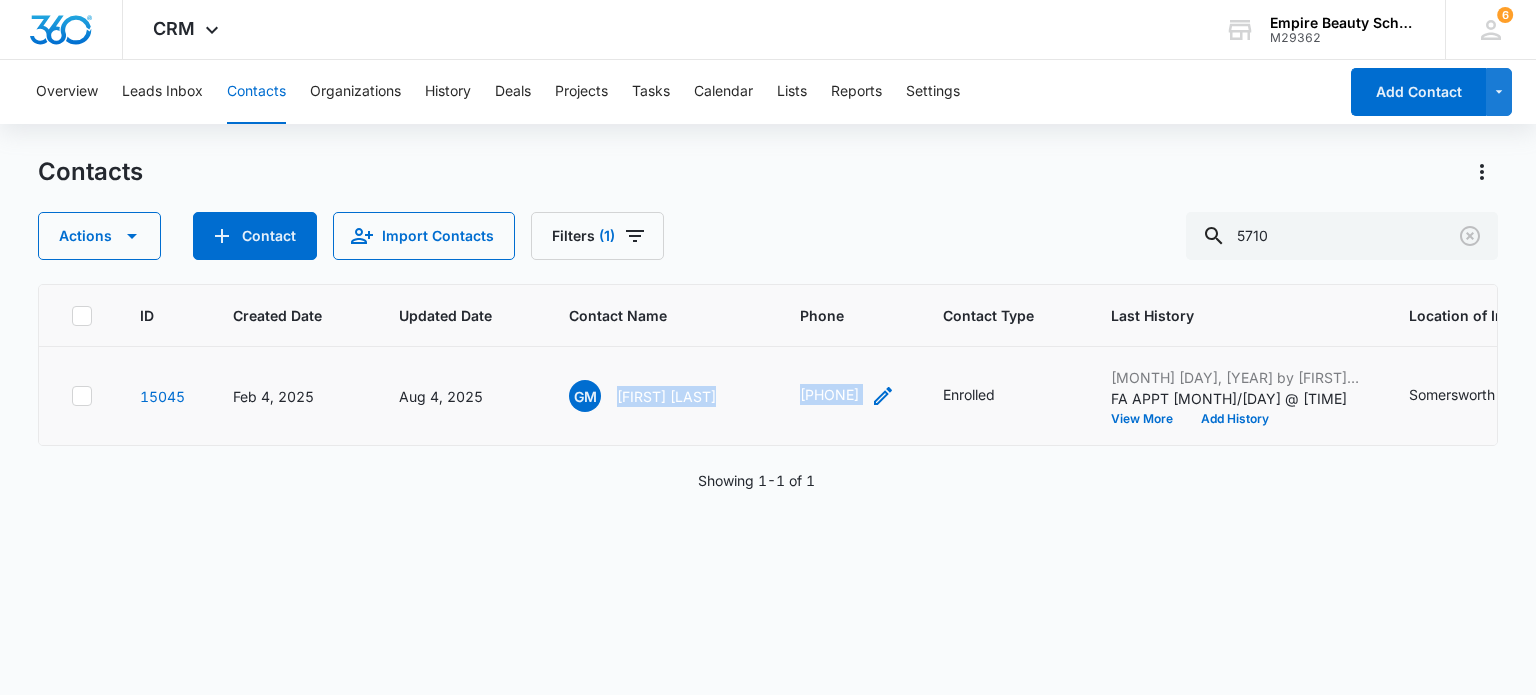 drag, startPoint x: 617, startPoint y: 390, endPoint x: 914, endPoint y: 399, distance: 297.13632 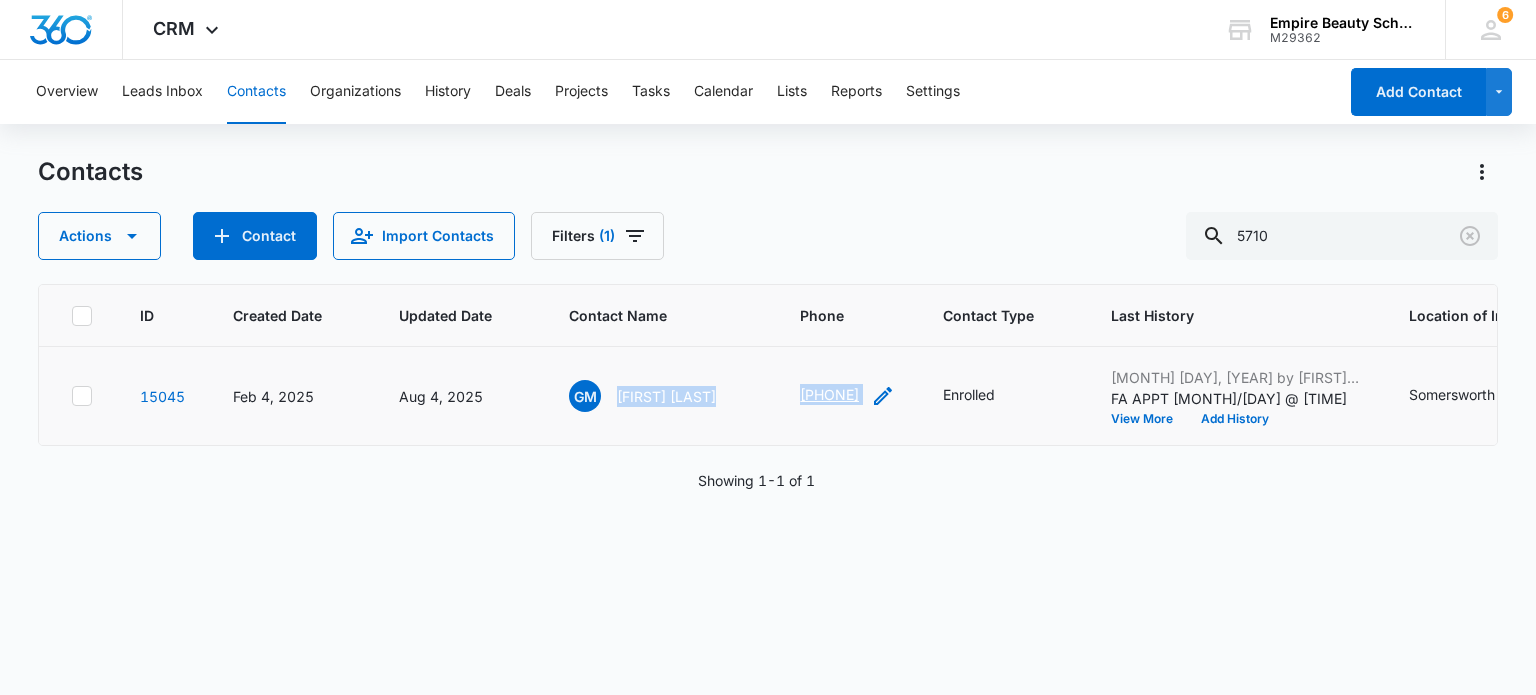 copy on "[FIRST] [LAST] ([PHONE])" 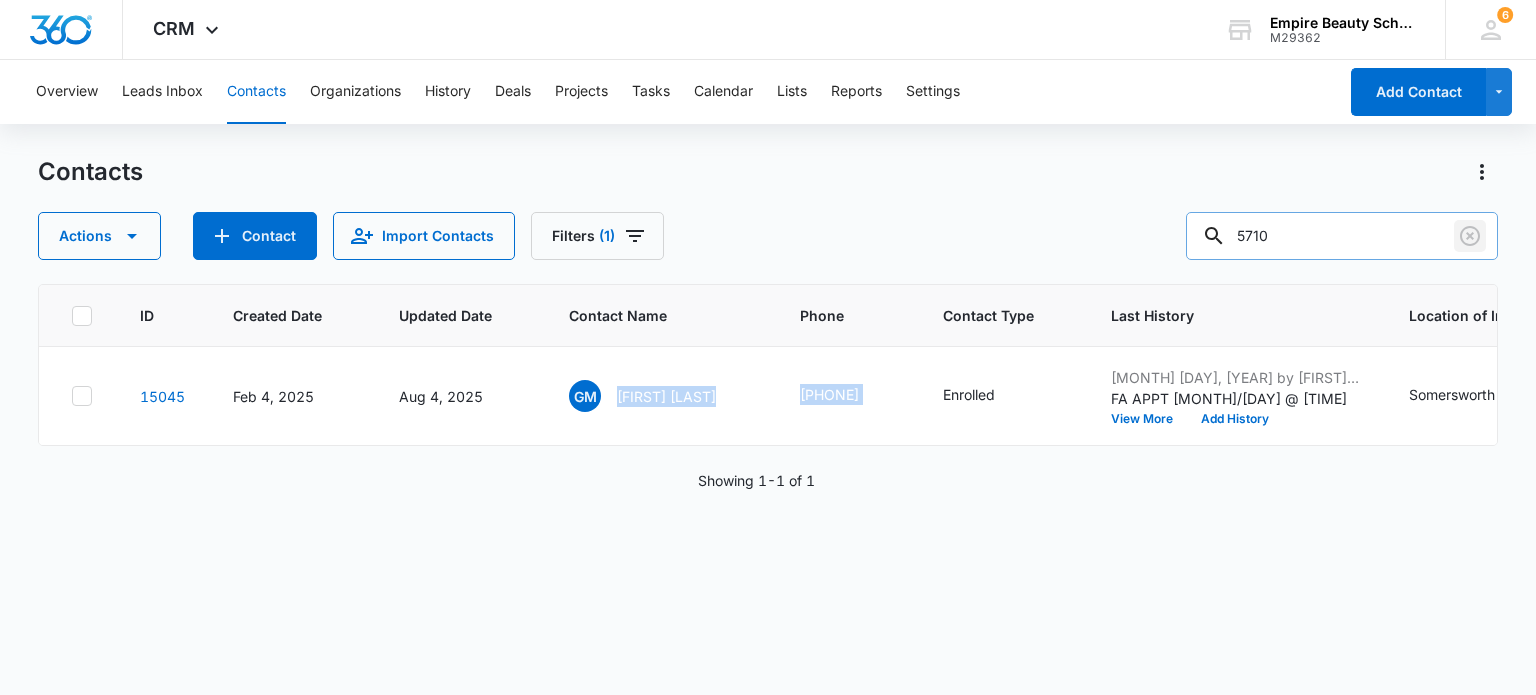 click 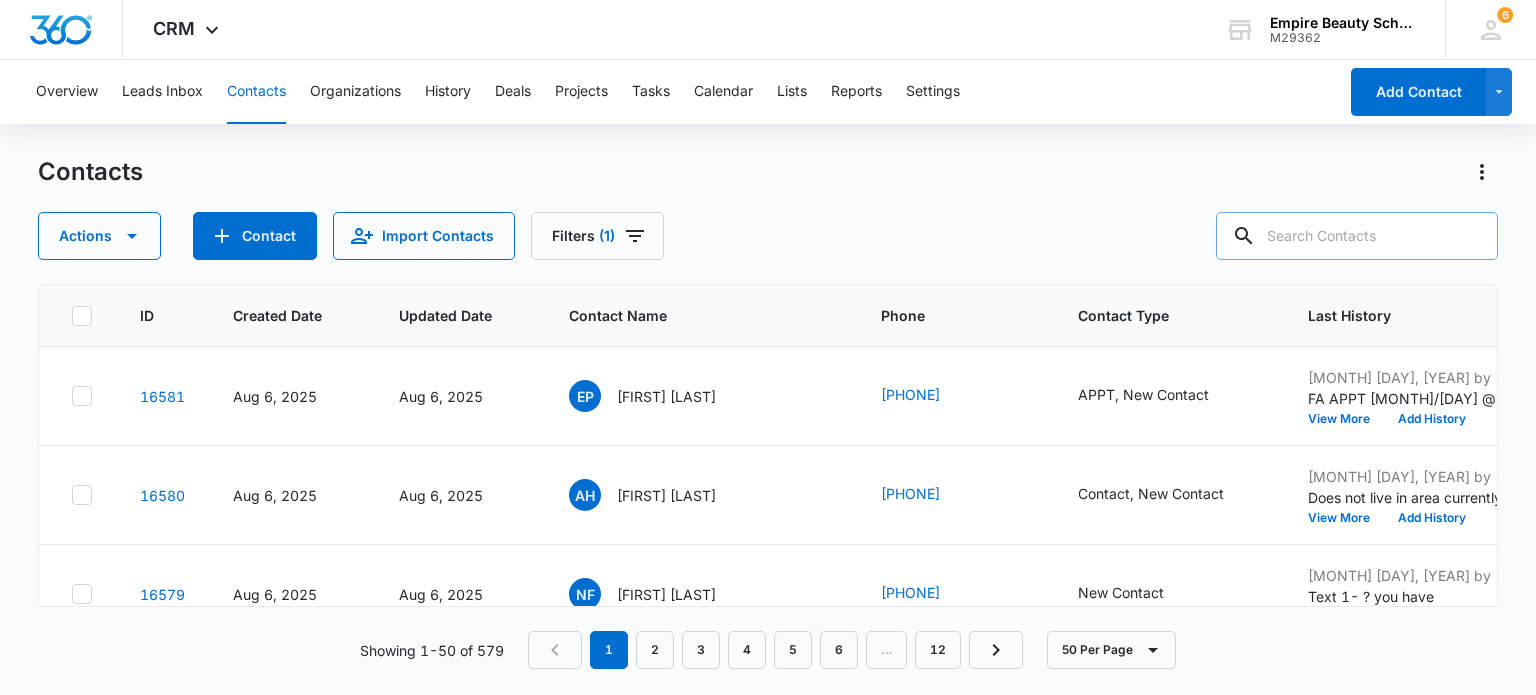 click at bounding box center [1357, 236] 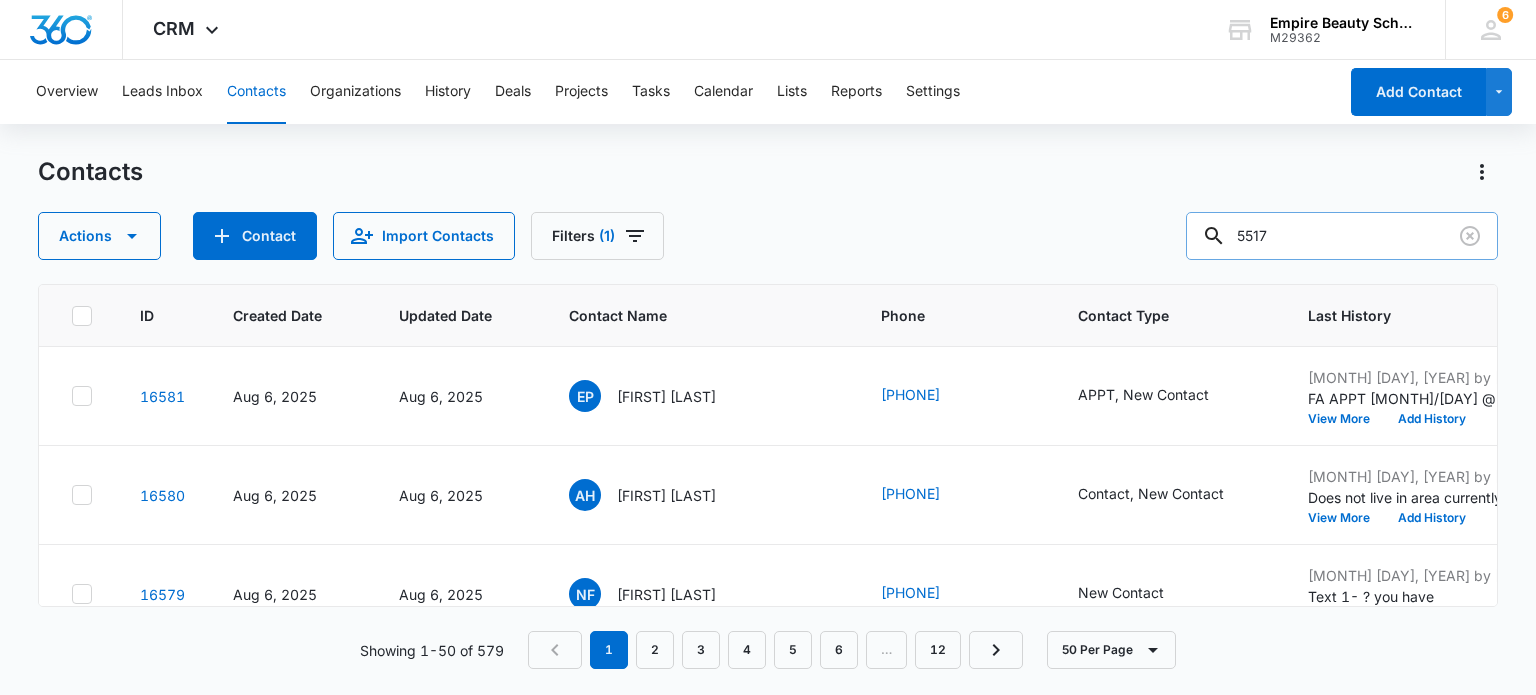 type on "5517" 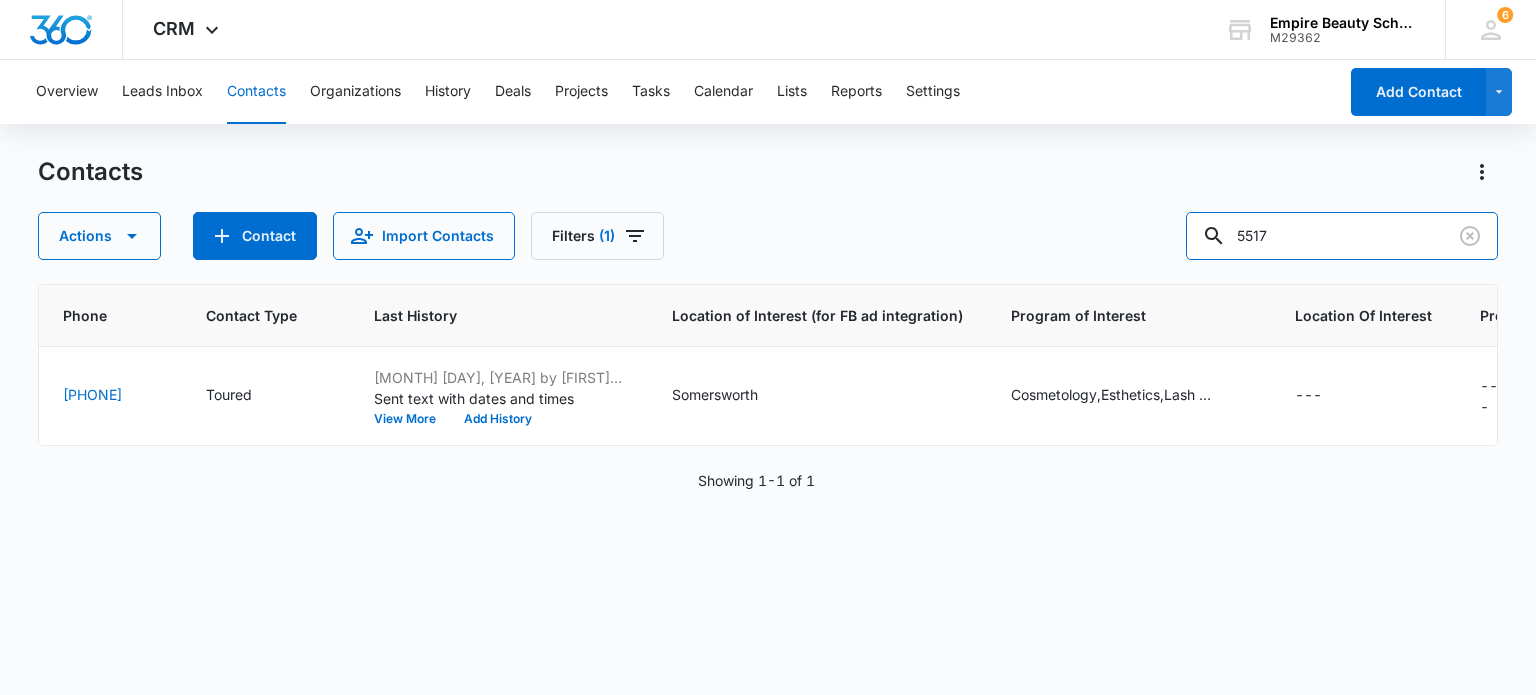 scroll, scrollTop: 0, scrollLeft: 739, axis: horizontal 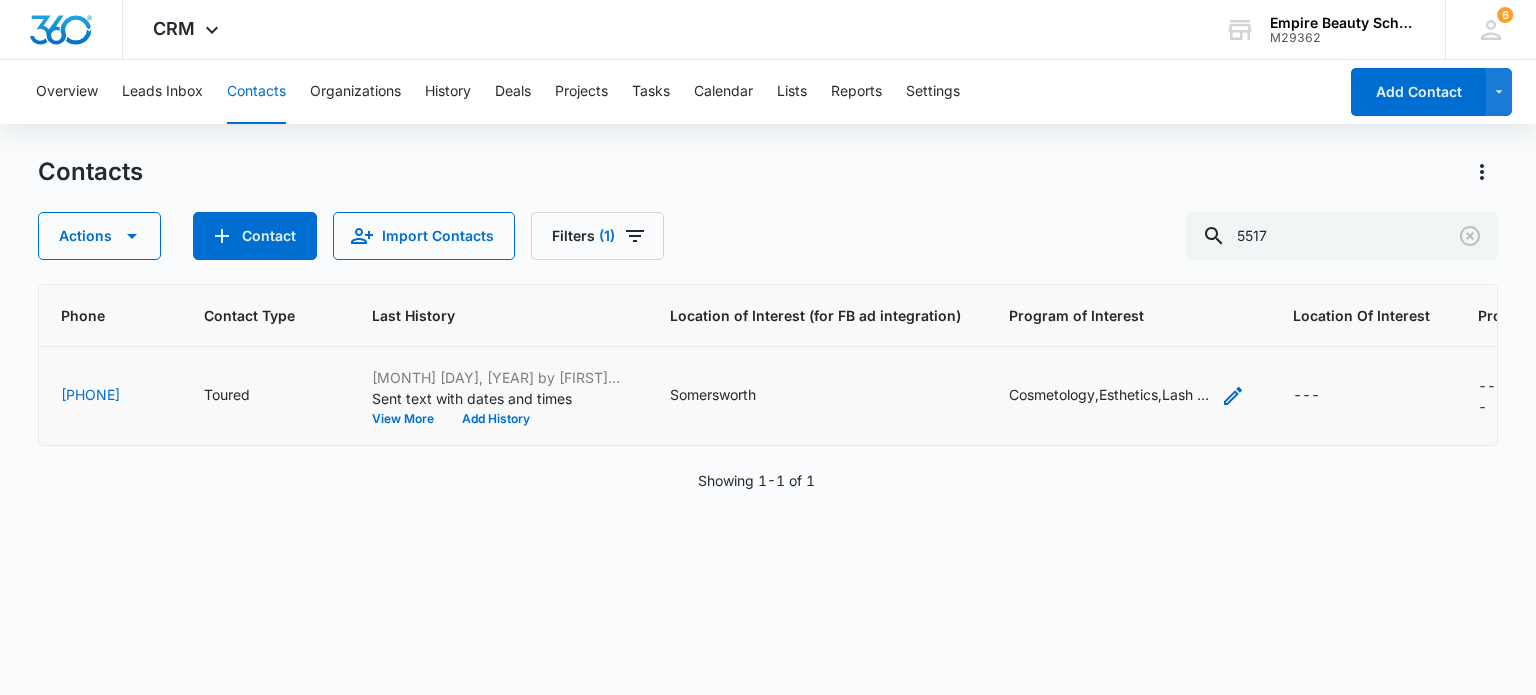 click on "Cosmetology,Esthetics,Lash Extensions" at bounding box center (1109, 394) 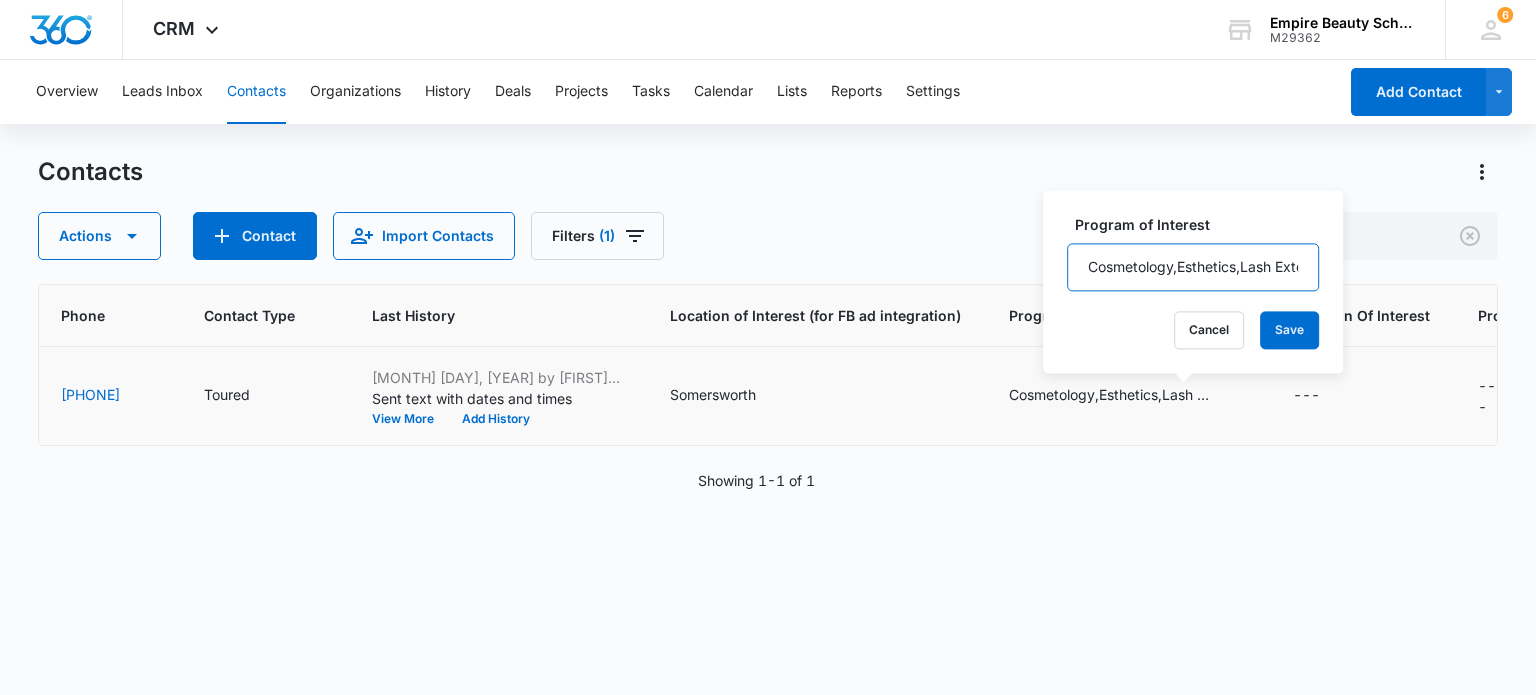 click on "Cosmetology,Esthetics,Lash Extensions" at bounding box center (1193, 267) 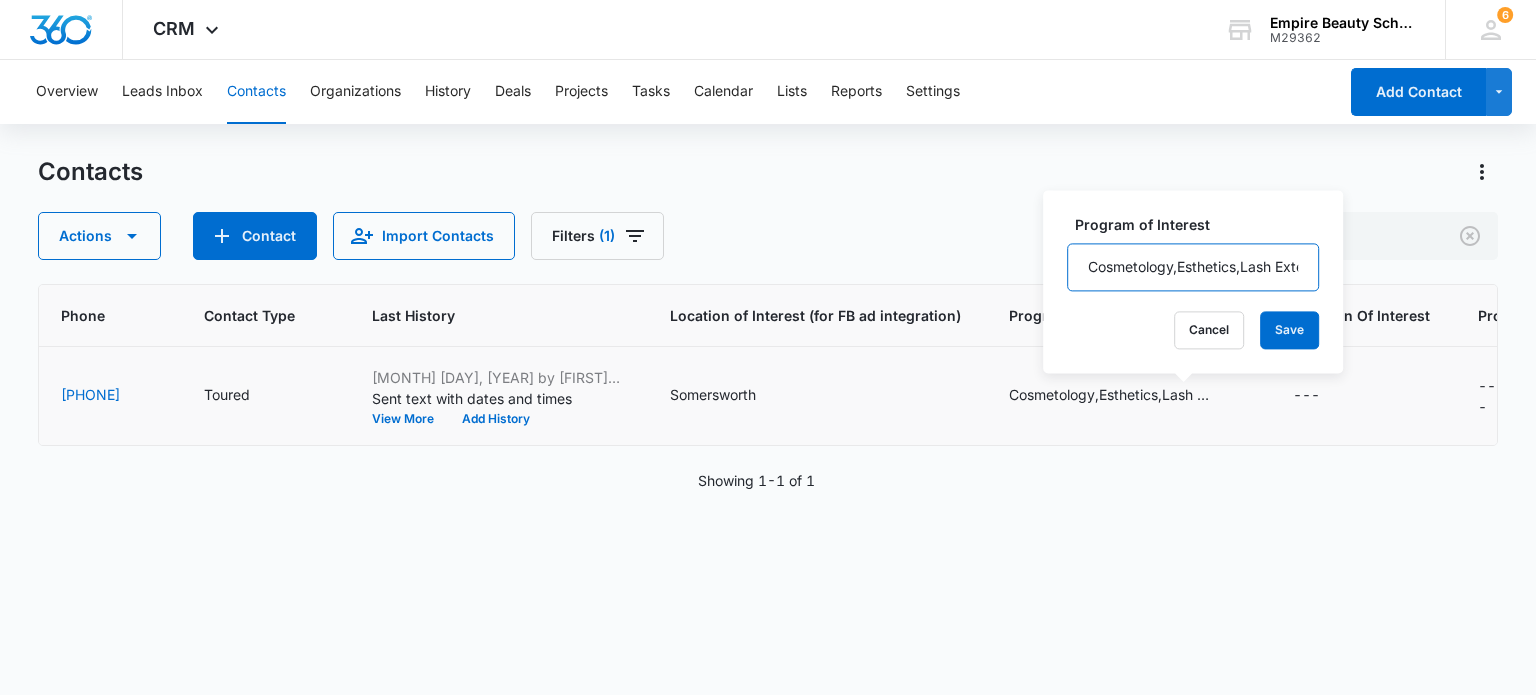 scroll, scrollTop: 0, scrollLeft: 12, axis: horizontal 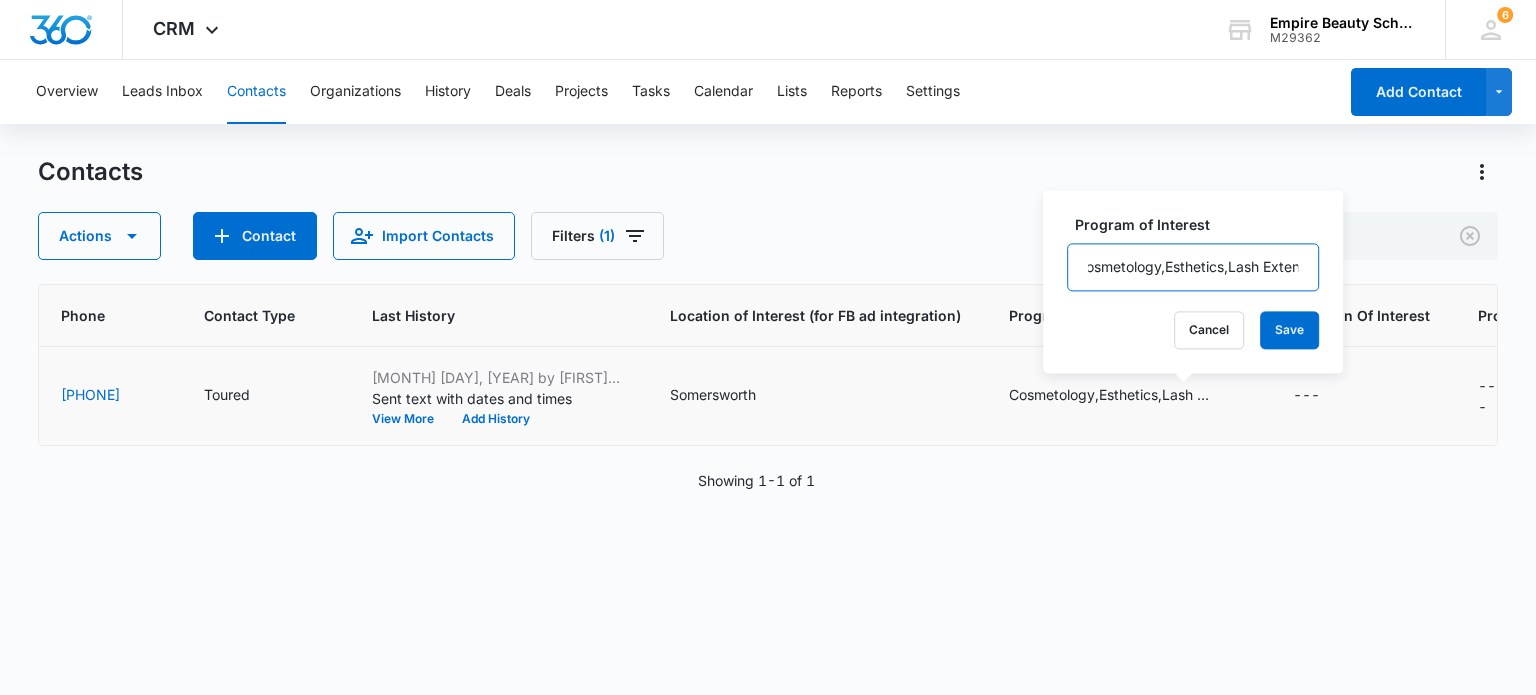 drag, startPoint x: 1276, startPoint y: 261, endPoint x: 1187, endPoint y: 283, distance: 91.67879 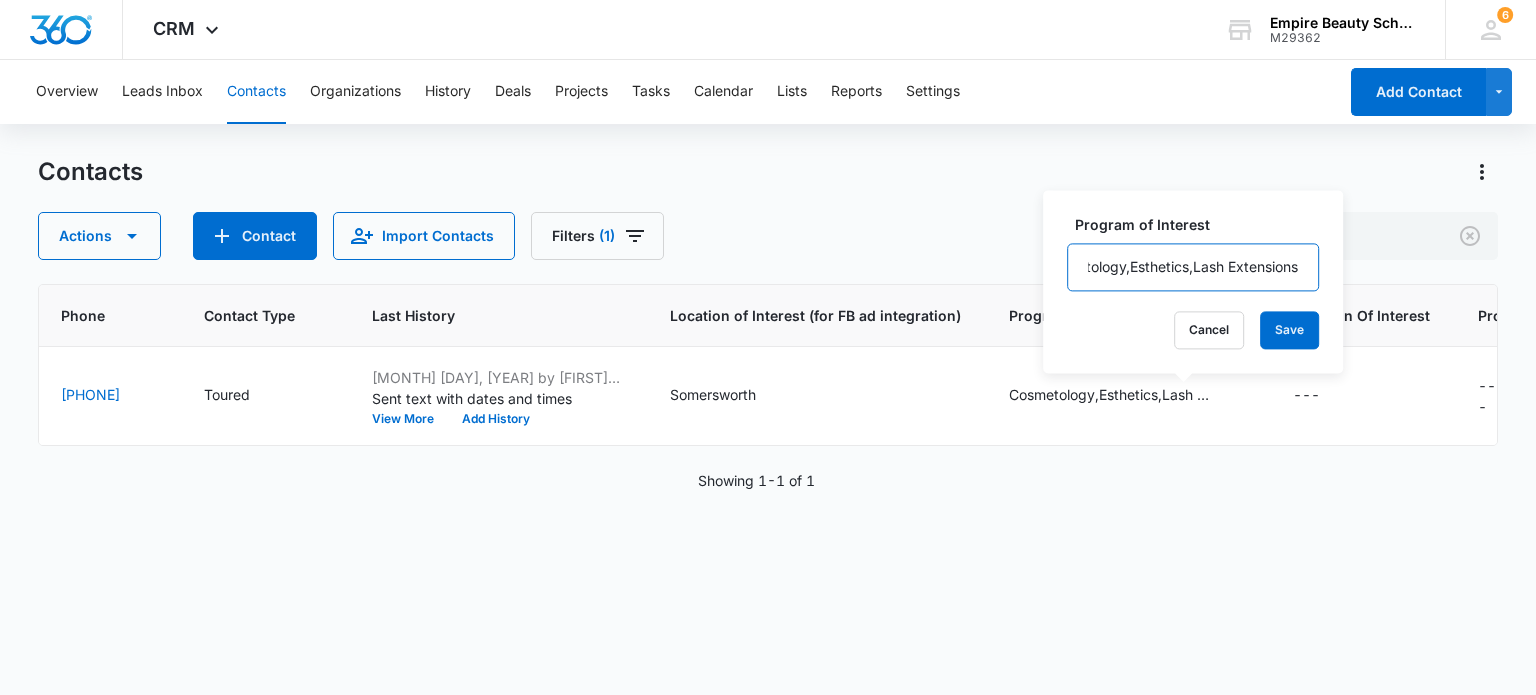 drag, startPoint x: 1160, startPoint y: 272, endPoint x: 1344, endPoint y: 274, distance: 184.01086 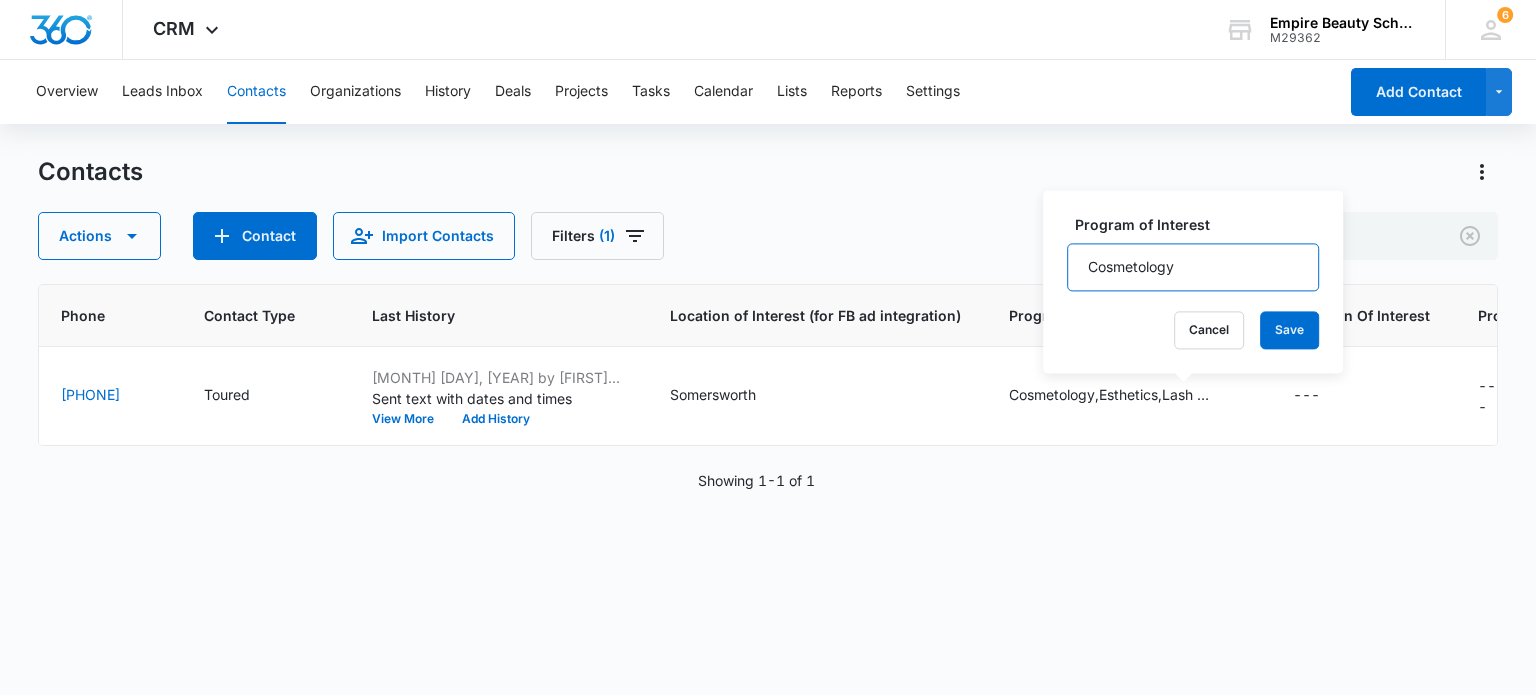 scroll, scrollTop: 0, scrollLeft: 0, axis: both 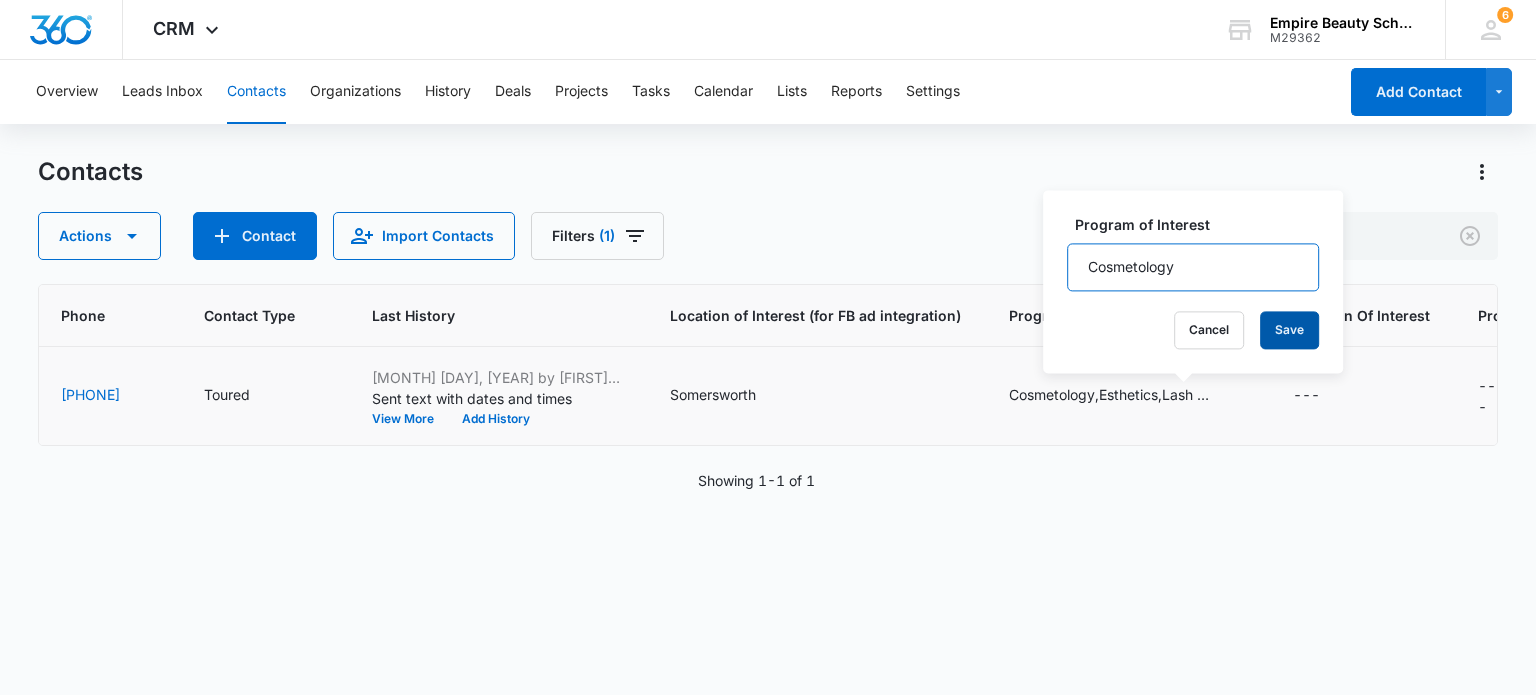 type on "Cosmetology" 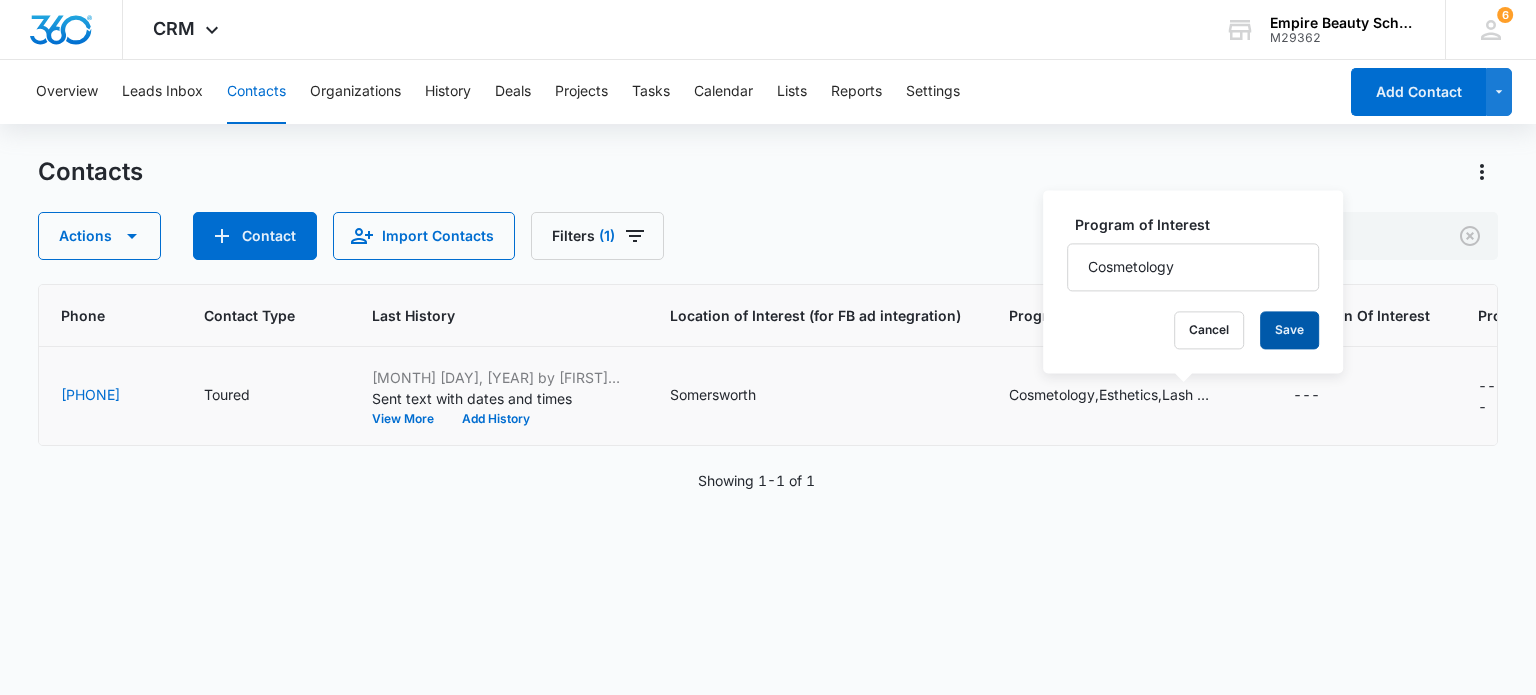 click on "Save" at bounding box center (1289, 330) 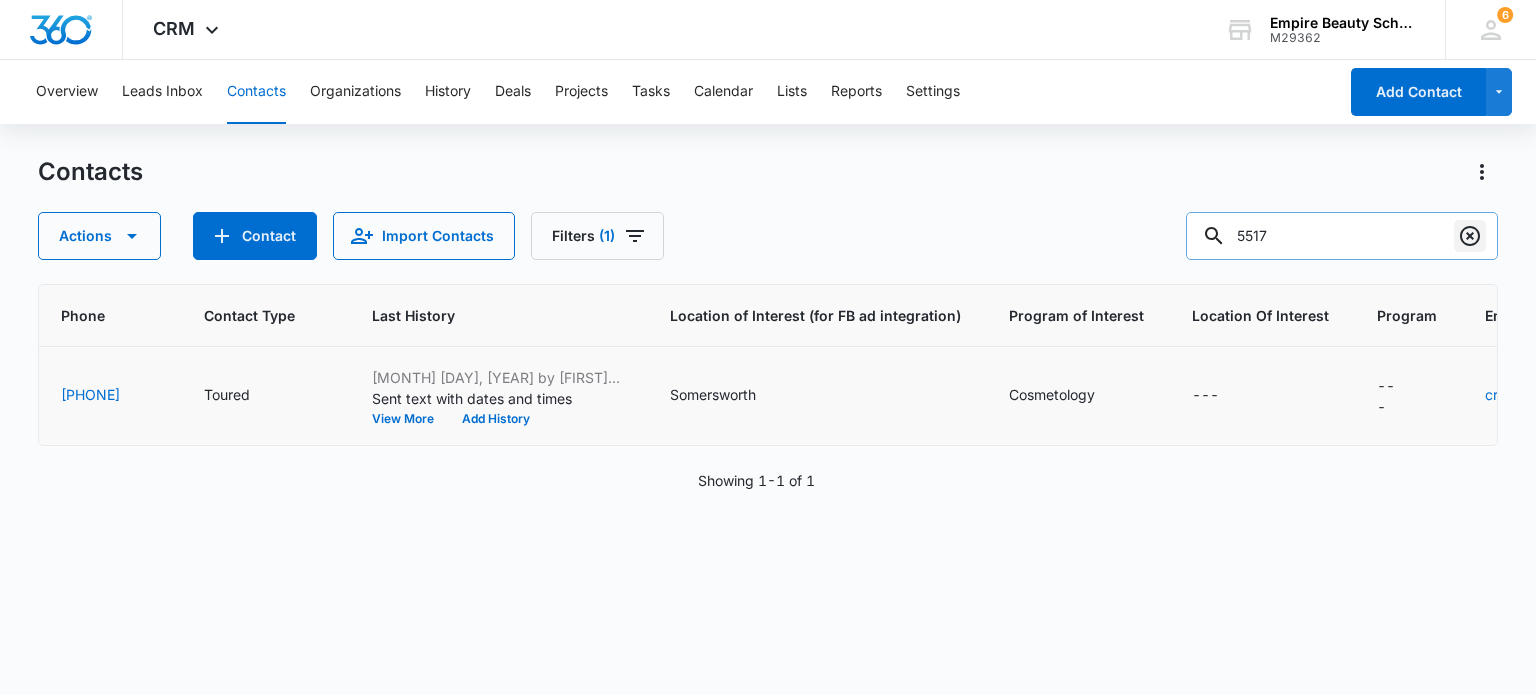 click 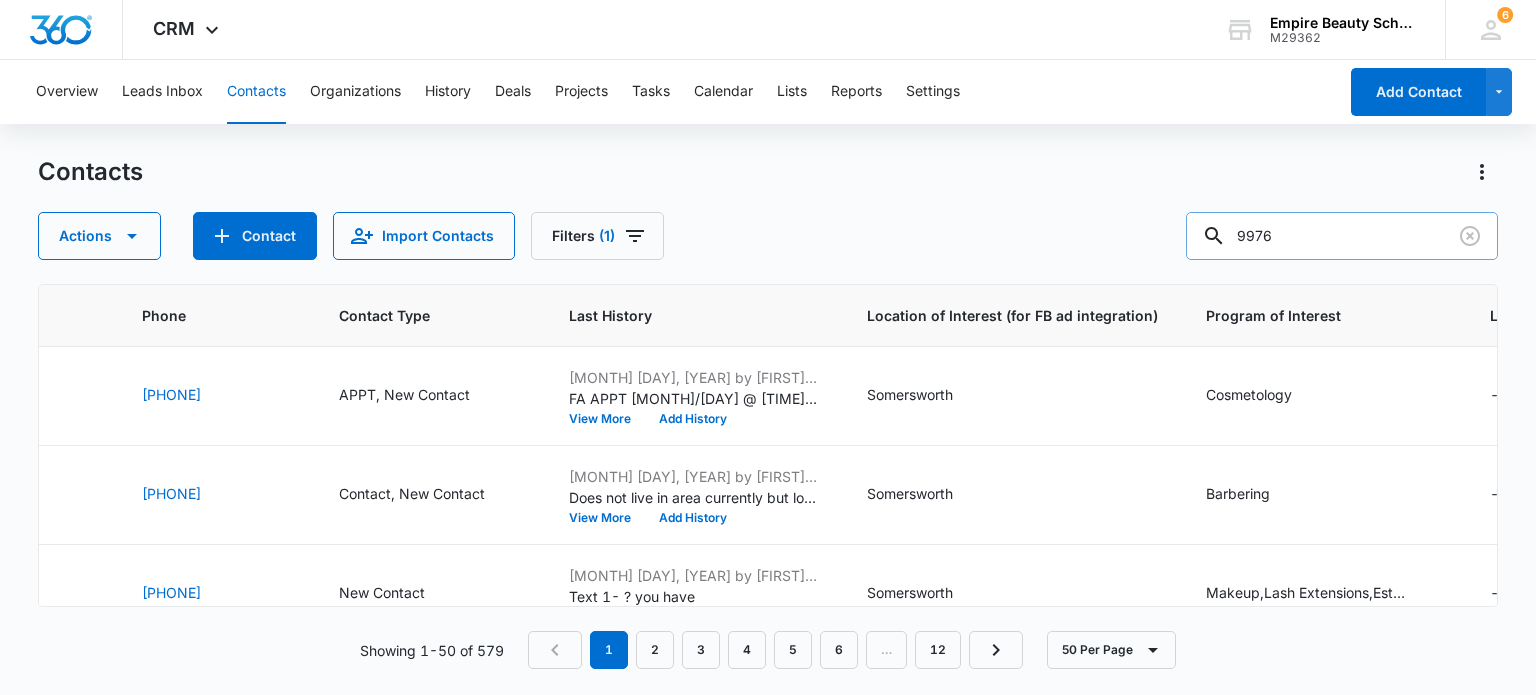 type on "9976" 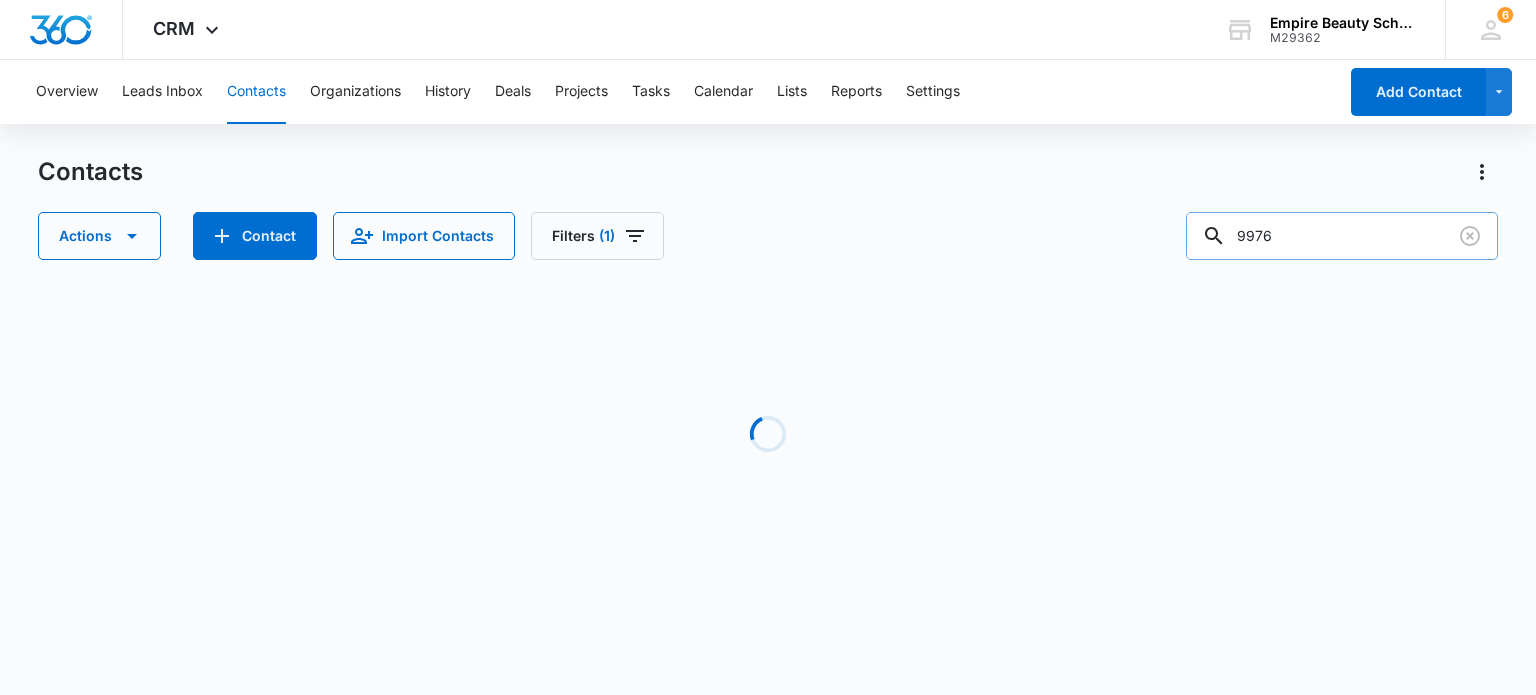 scroll, scrollTop: 0, scrollLeft: 600, axis: horizontal 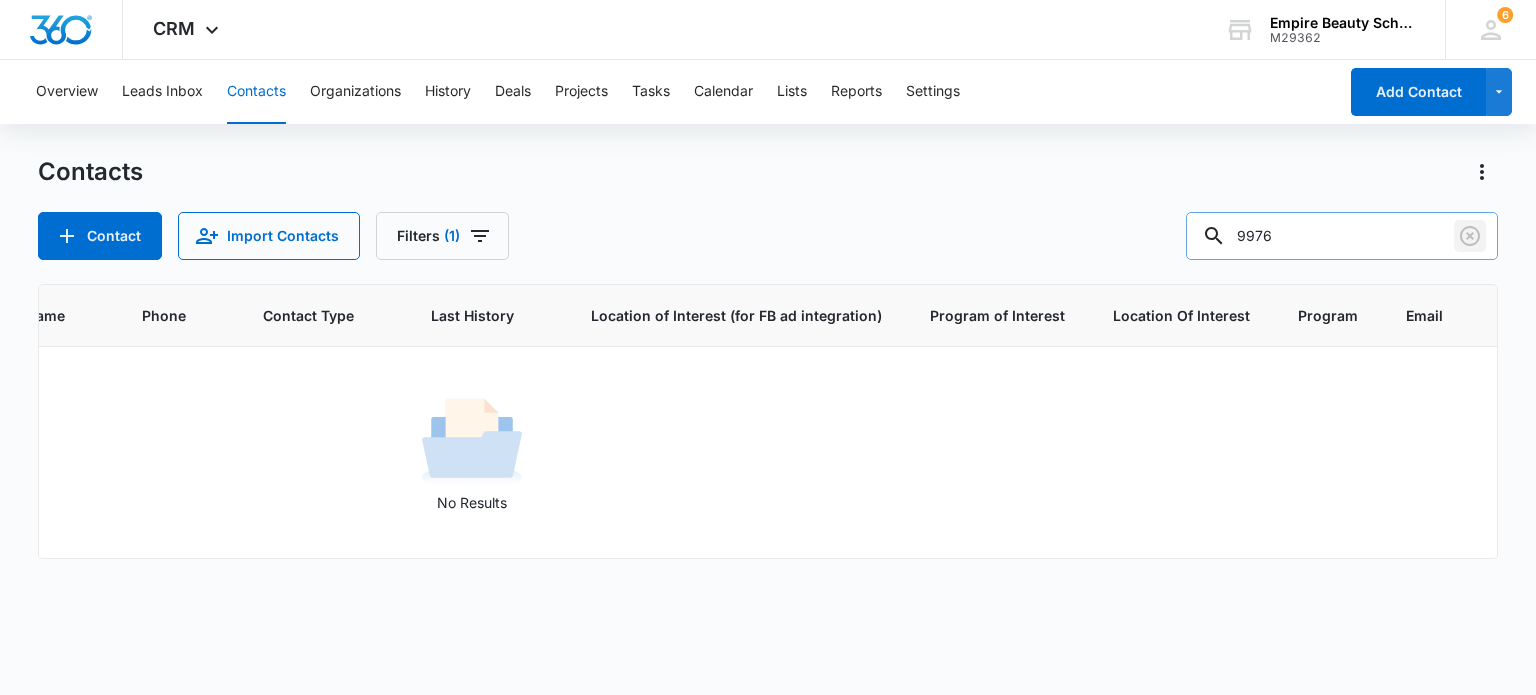 drag, startPoint x: 1468, startPoint y: 233, endPoint x: 1458, endPoint y: 230, distance: 10.440307 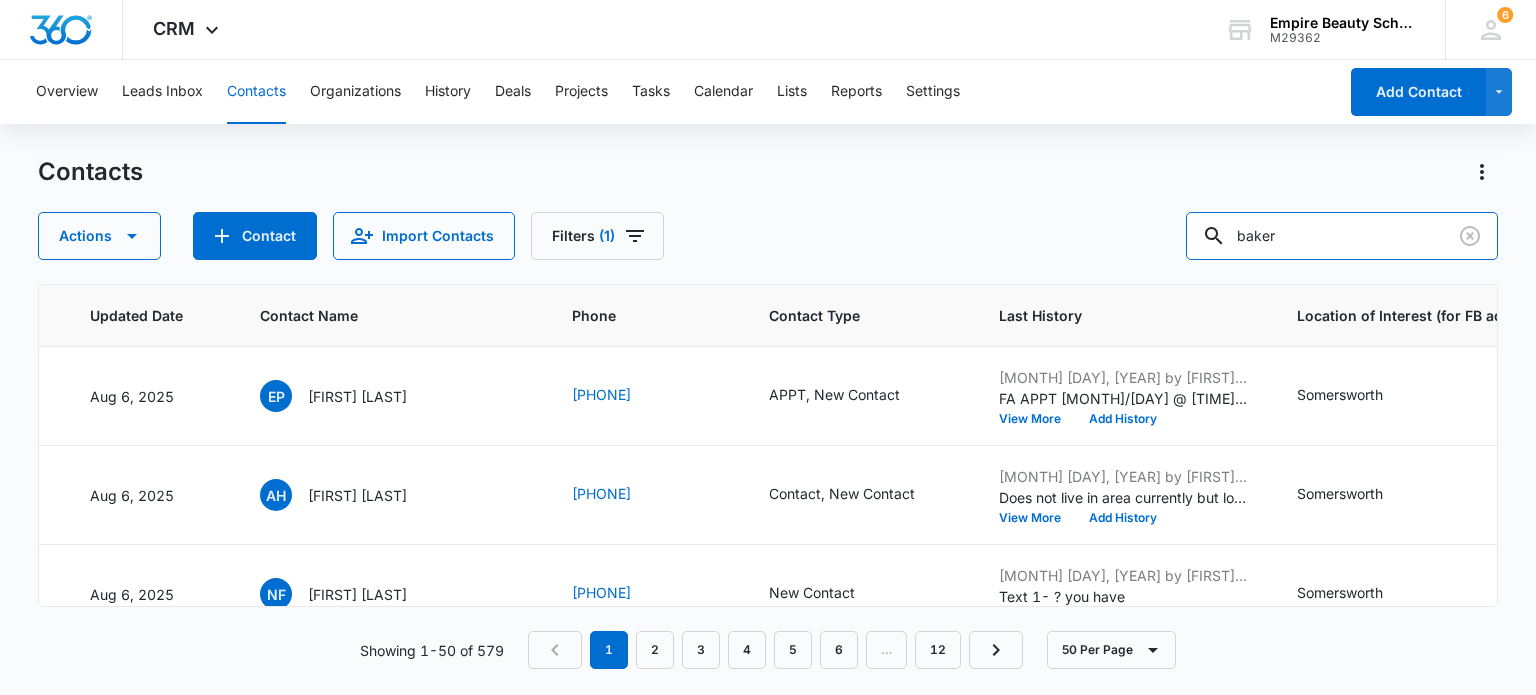 scroll, scrollTop: 0, scrollLeft: 0, axis: both 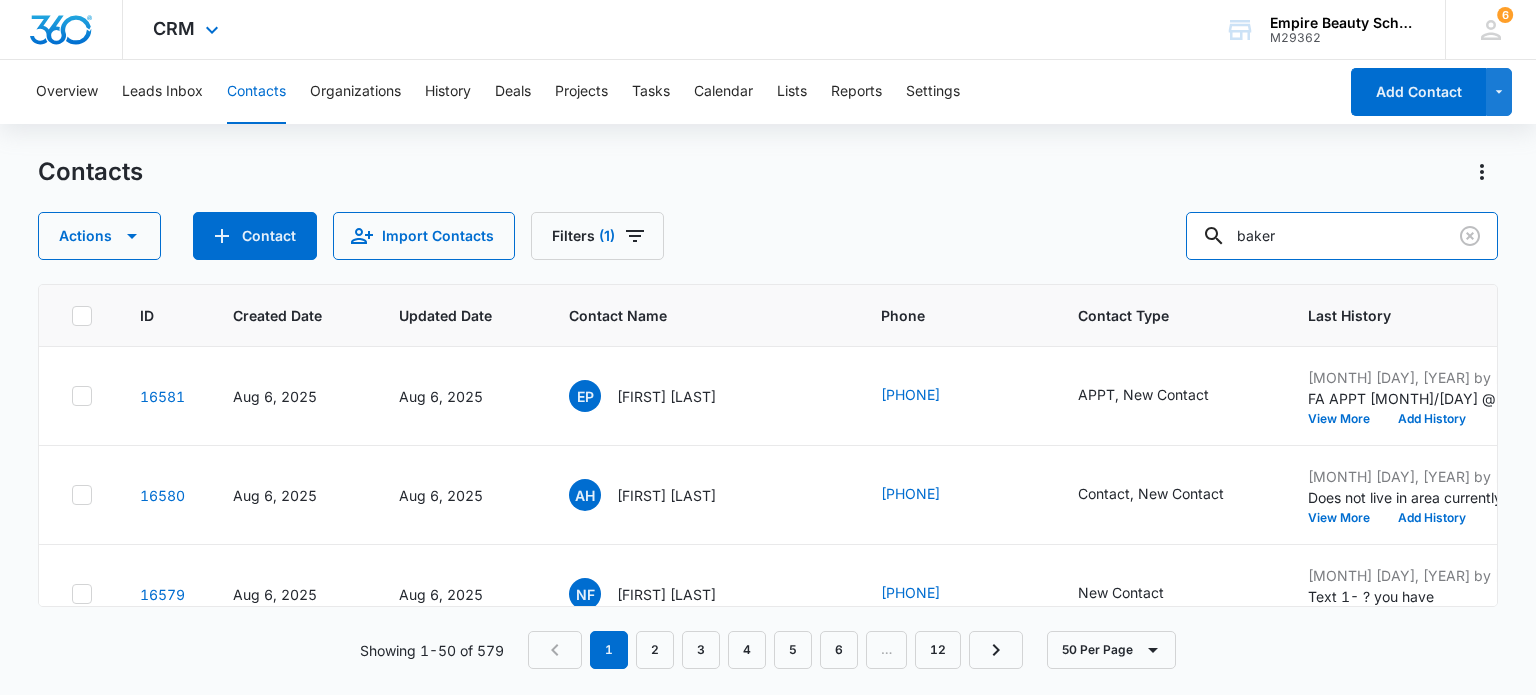 type on "baker" 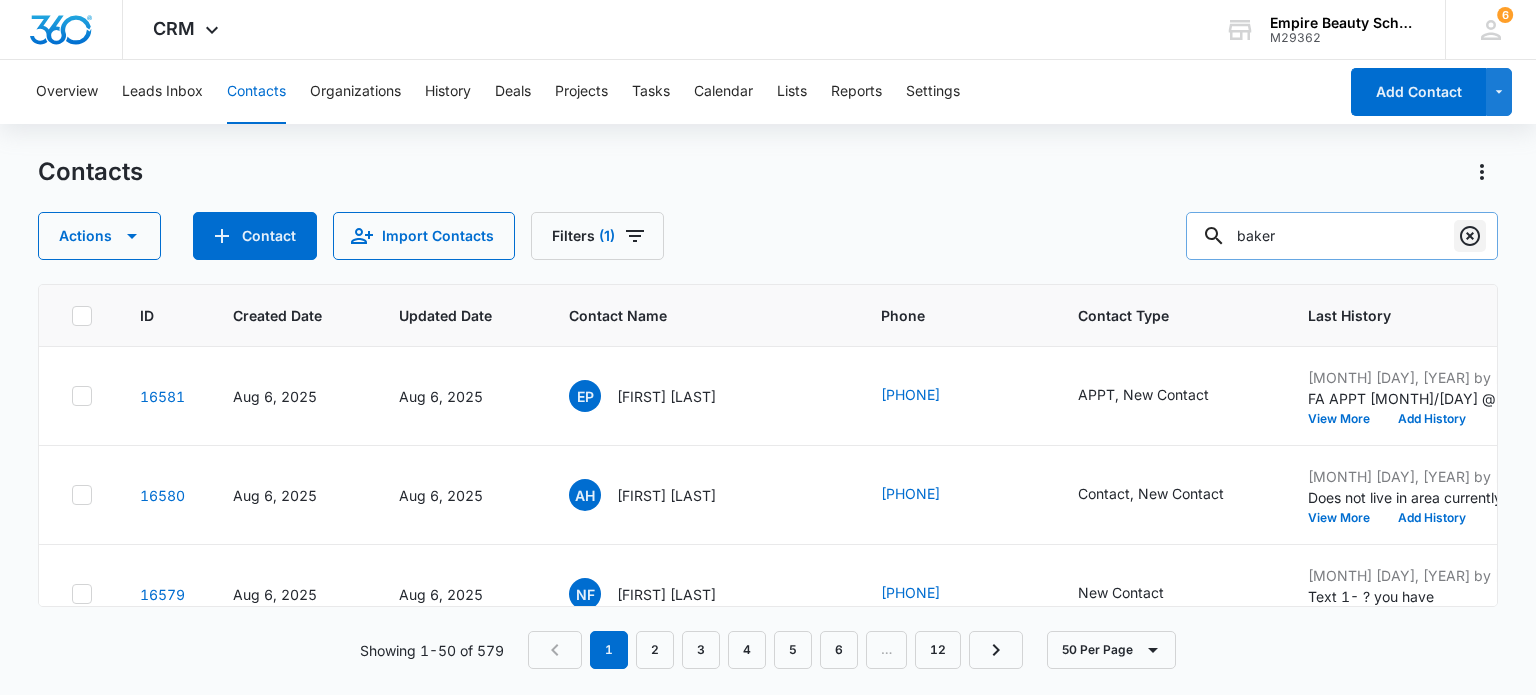 click 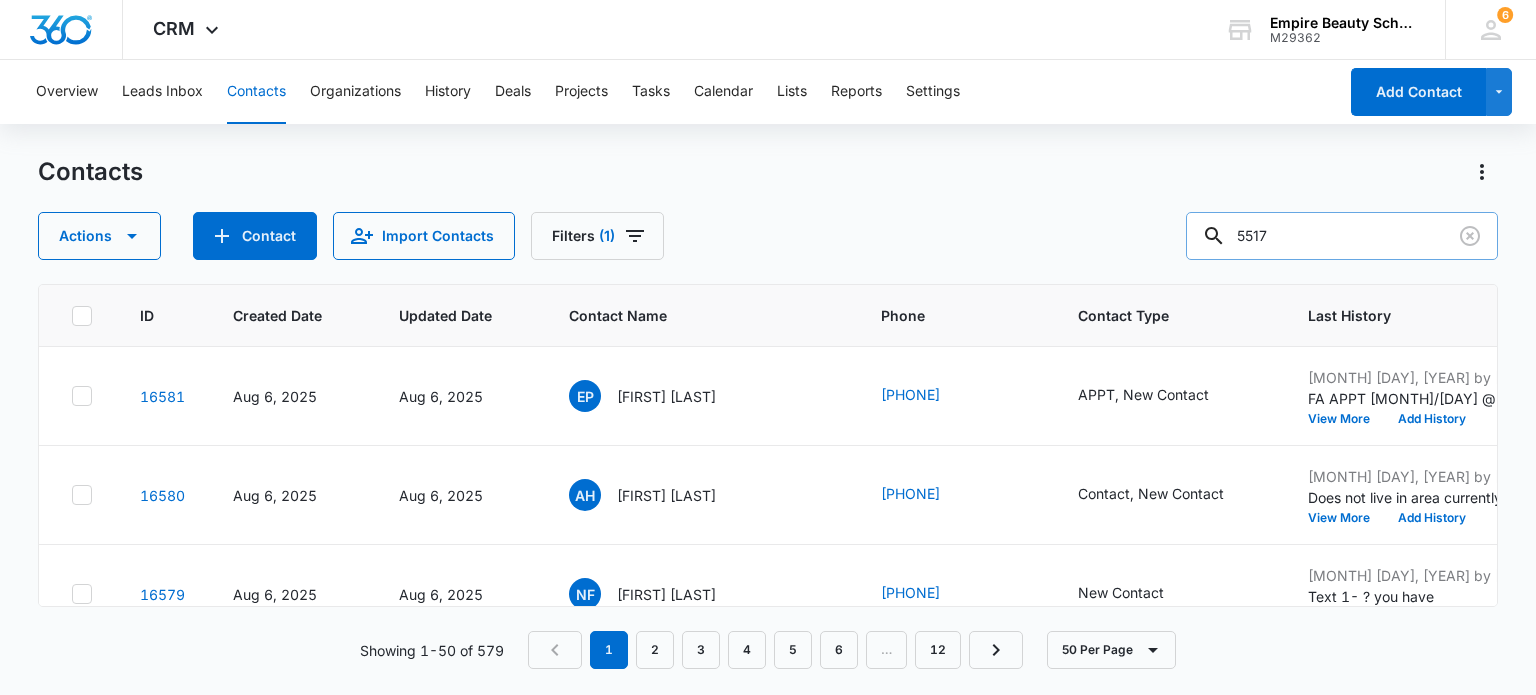 type on "5517" 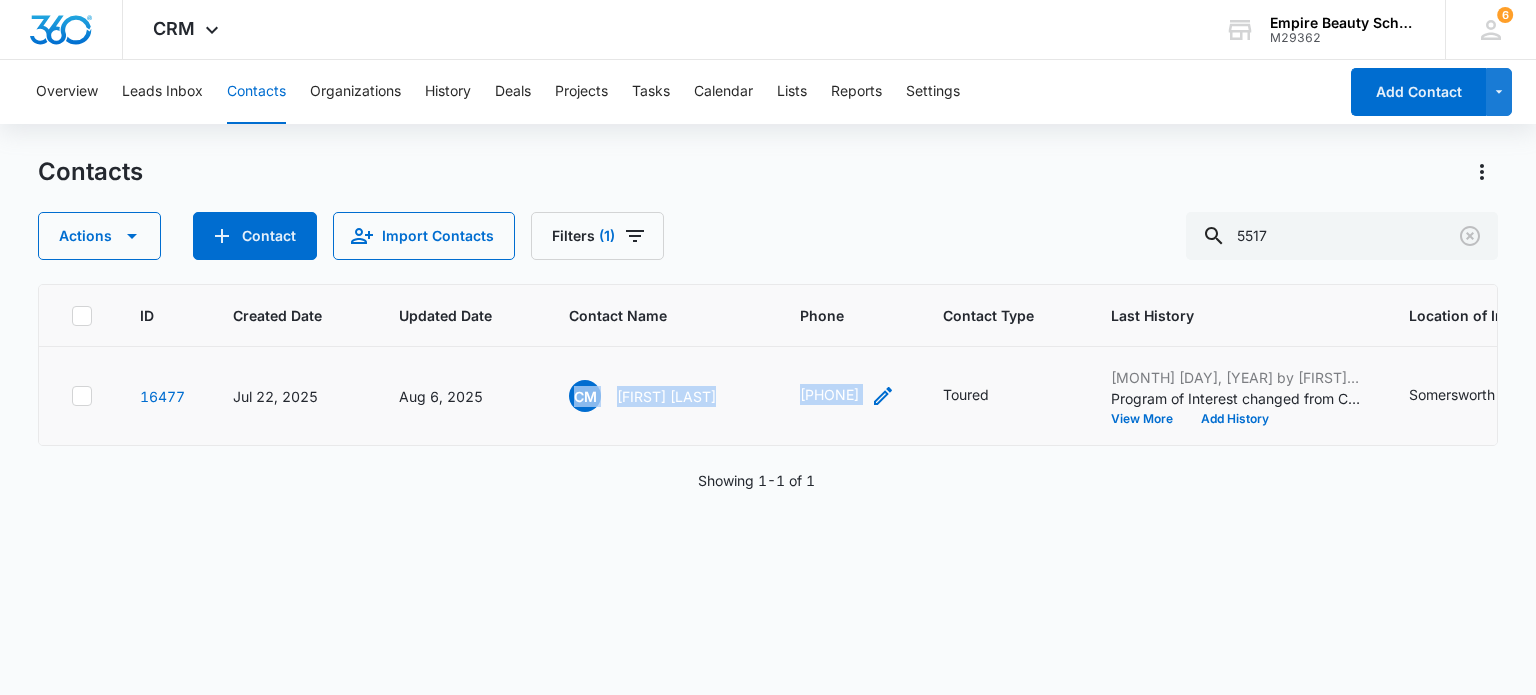 drag, startPoint x: 619, startPoint y: 398, endPoint x: 938, endPoint y: 403, distance: 319.03918 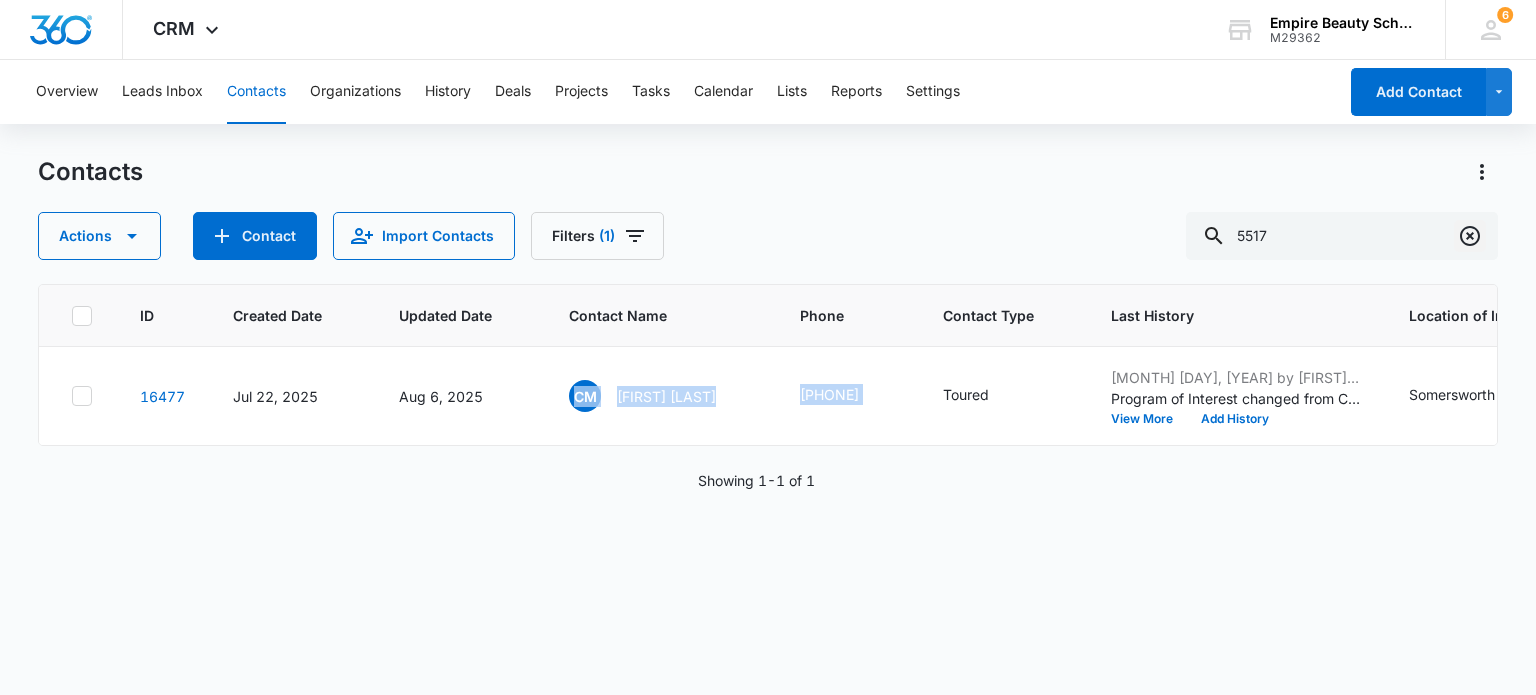 click 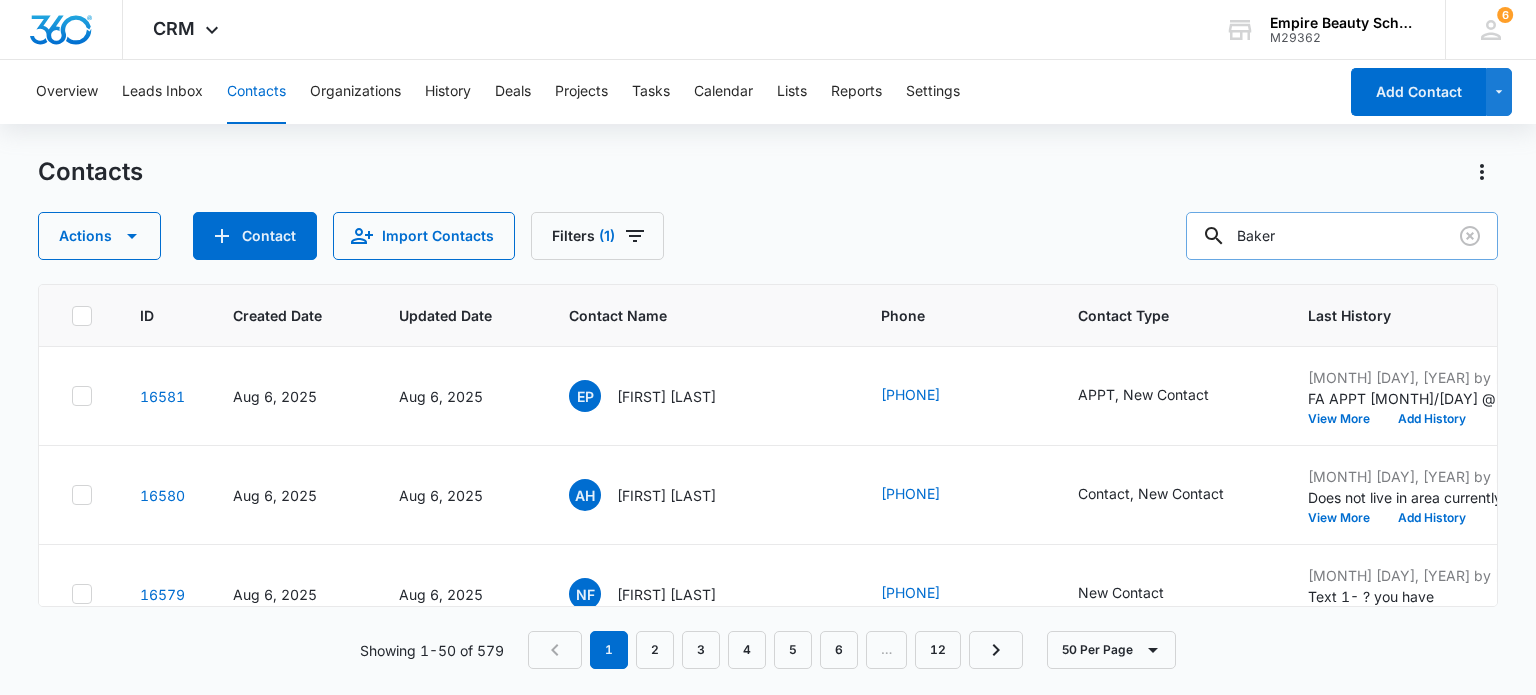type on "Baker" 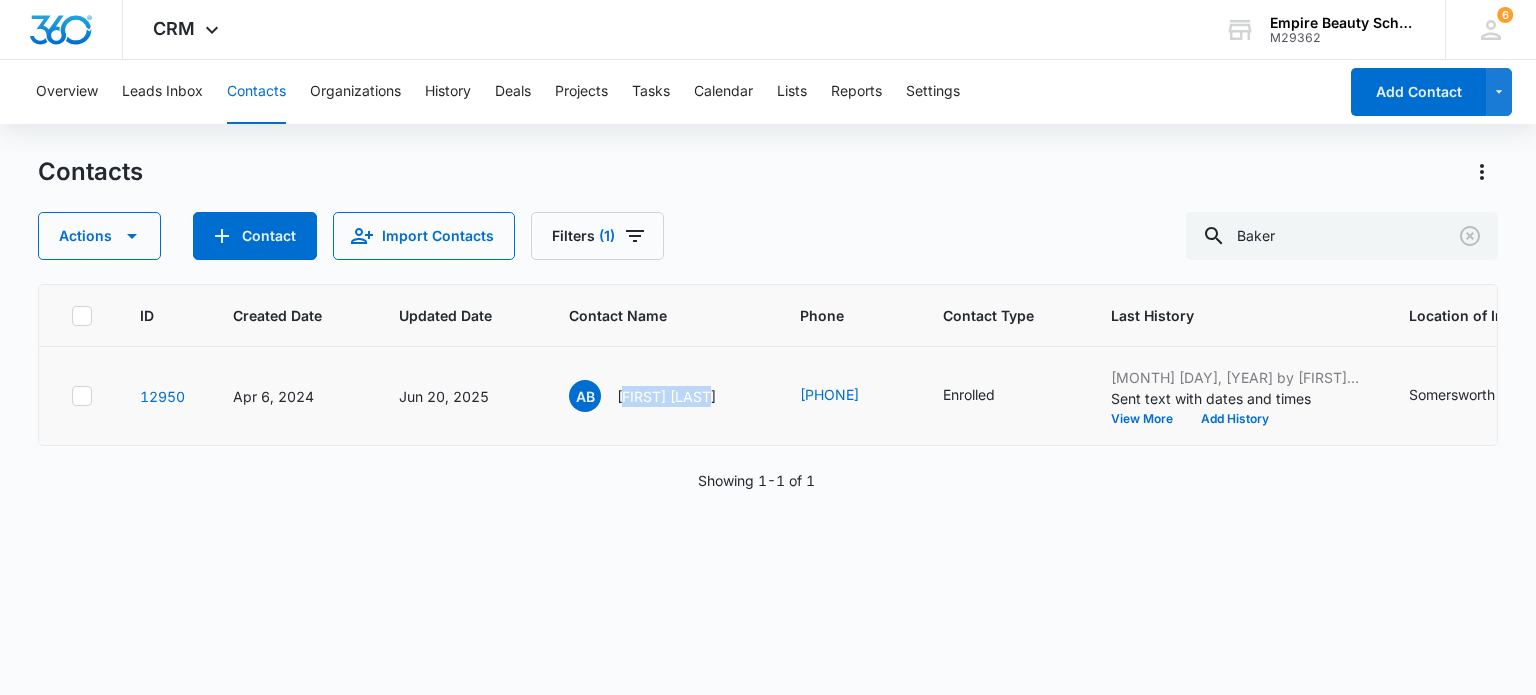 drag, startPoint x: 624, startPoint y: 395, endPoint x: 742, endPoint y: 402, distance: 118.20744 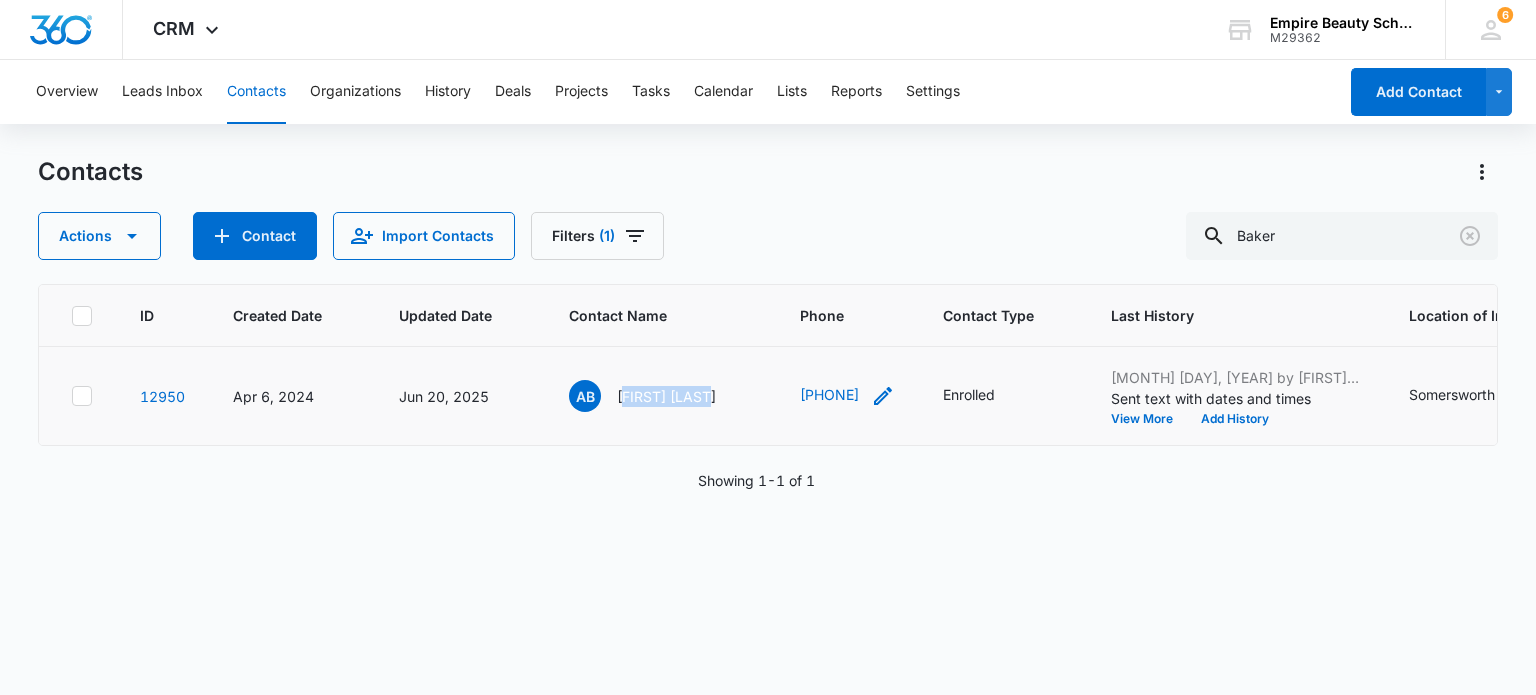 drag, startPoint x: 618, startPoint y: 397, endPoint x: 904, endPoint y: 394, distance: 286.01575 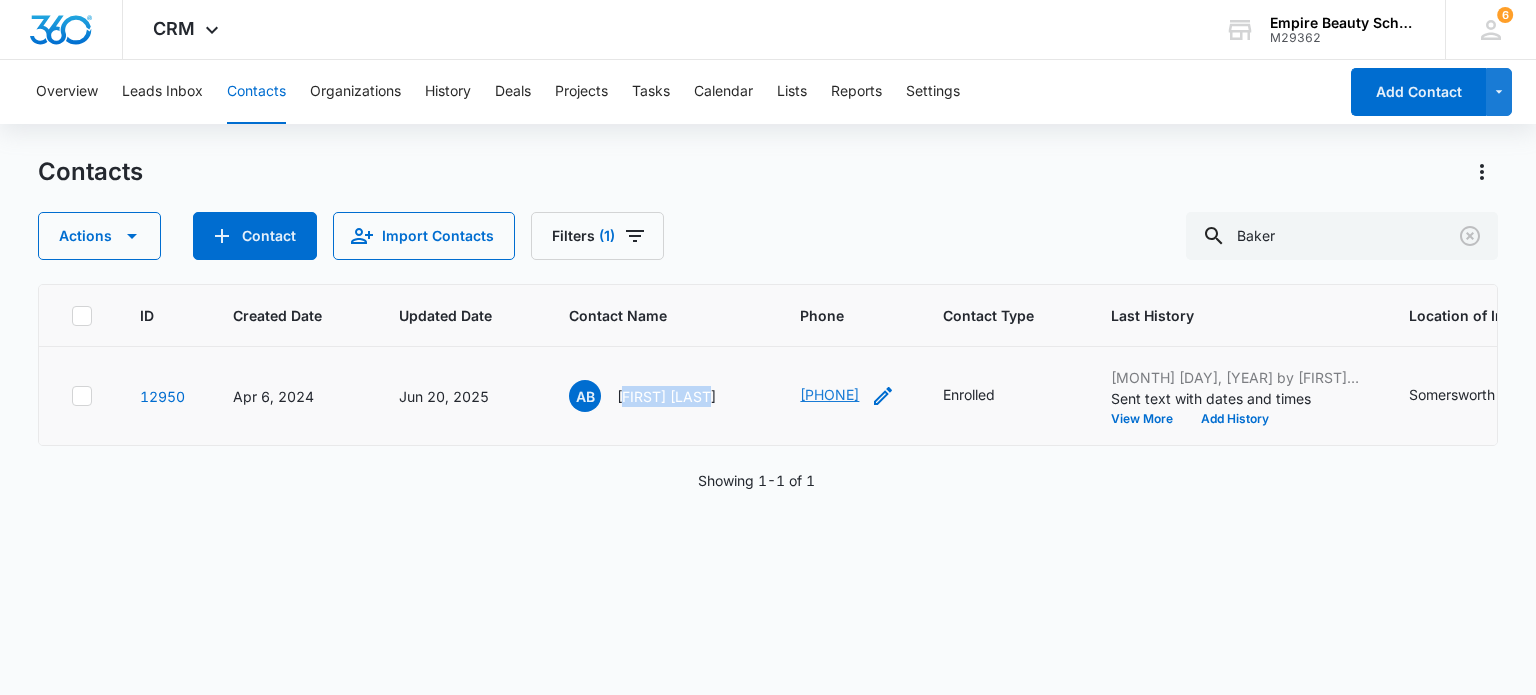 copy on "[FIRST] [LAST] ([PHONE])" 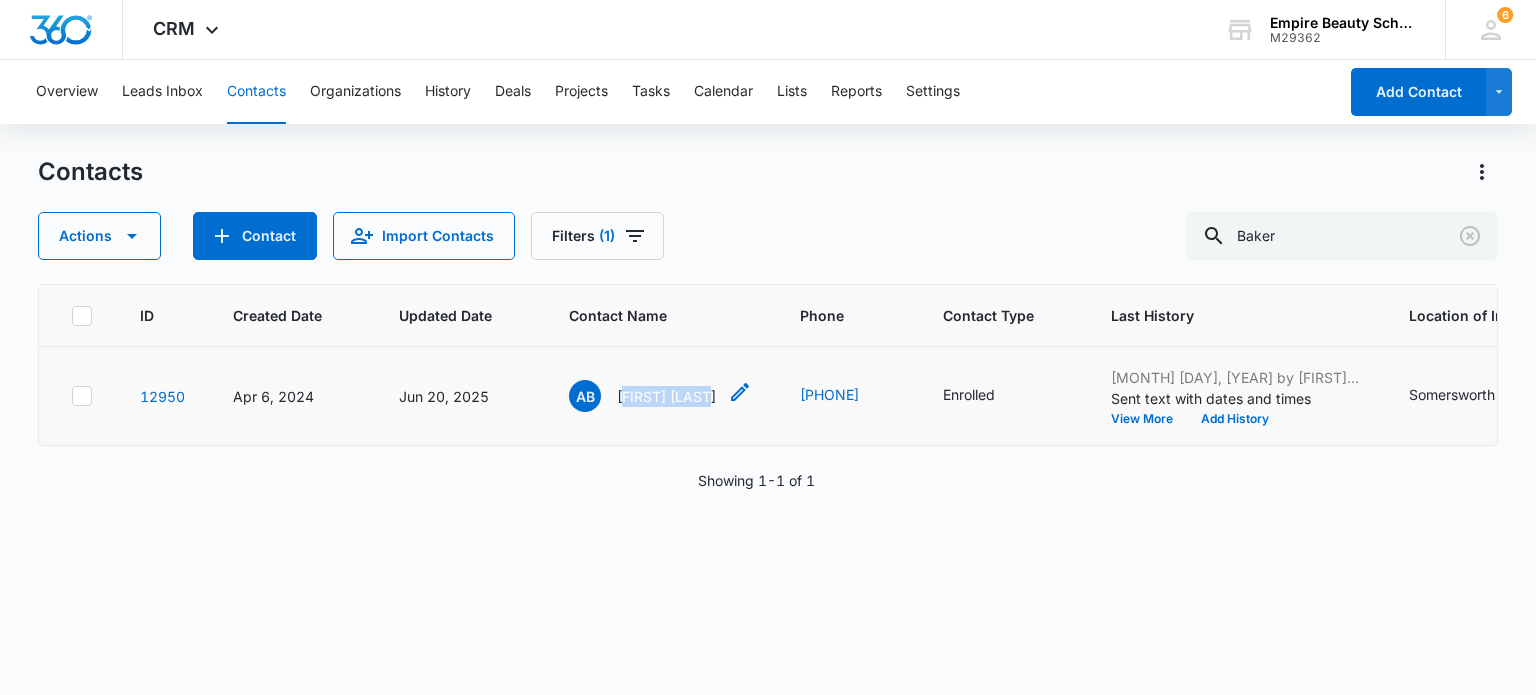 copy on "[FIRST] [LAST] ([PHONE])" 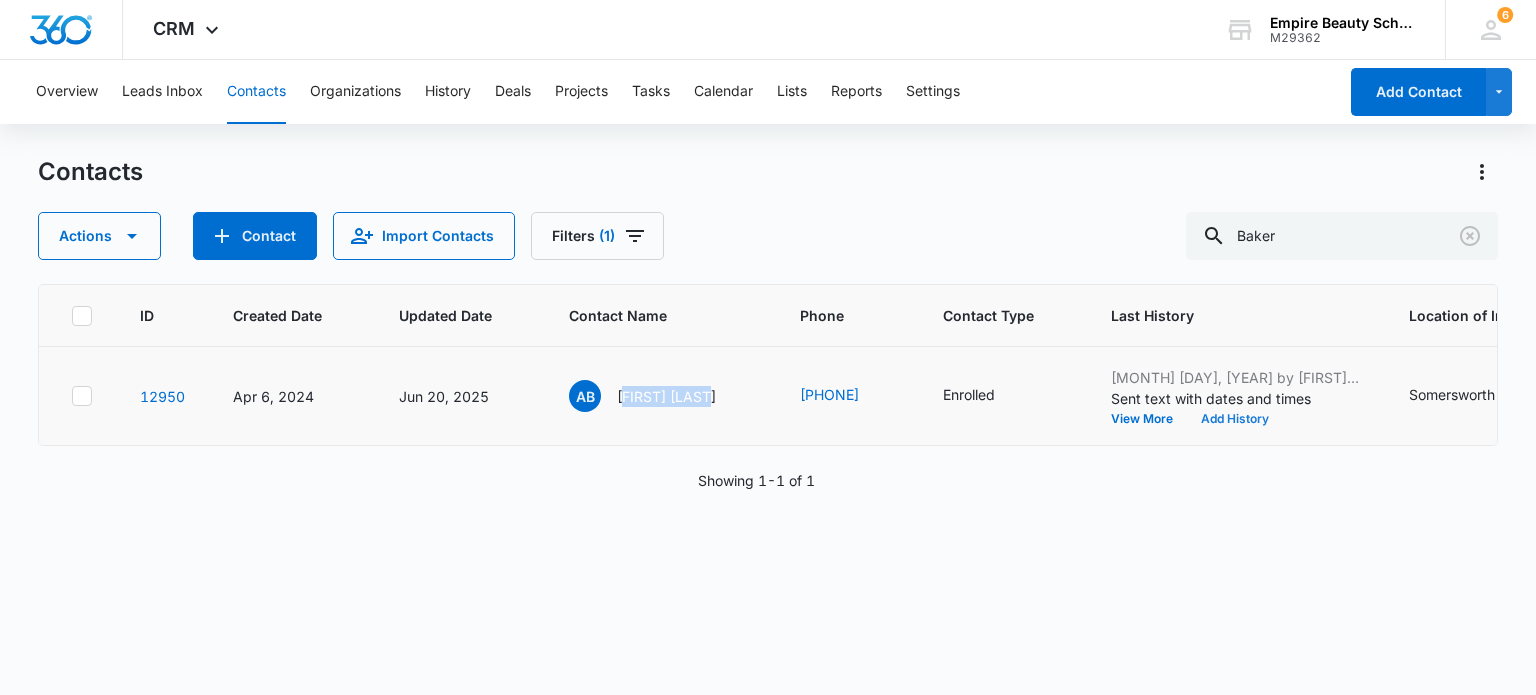 click on "Add History" at bounding box center [1235, 419] 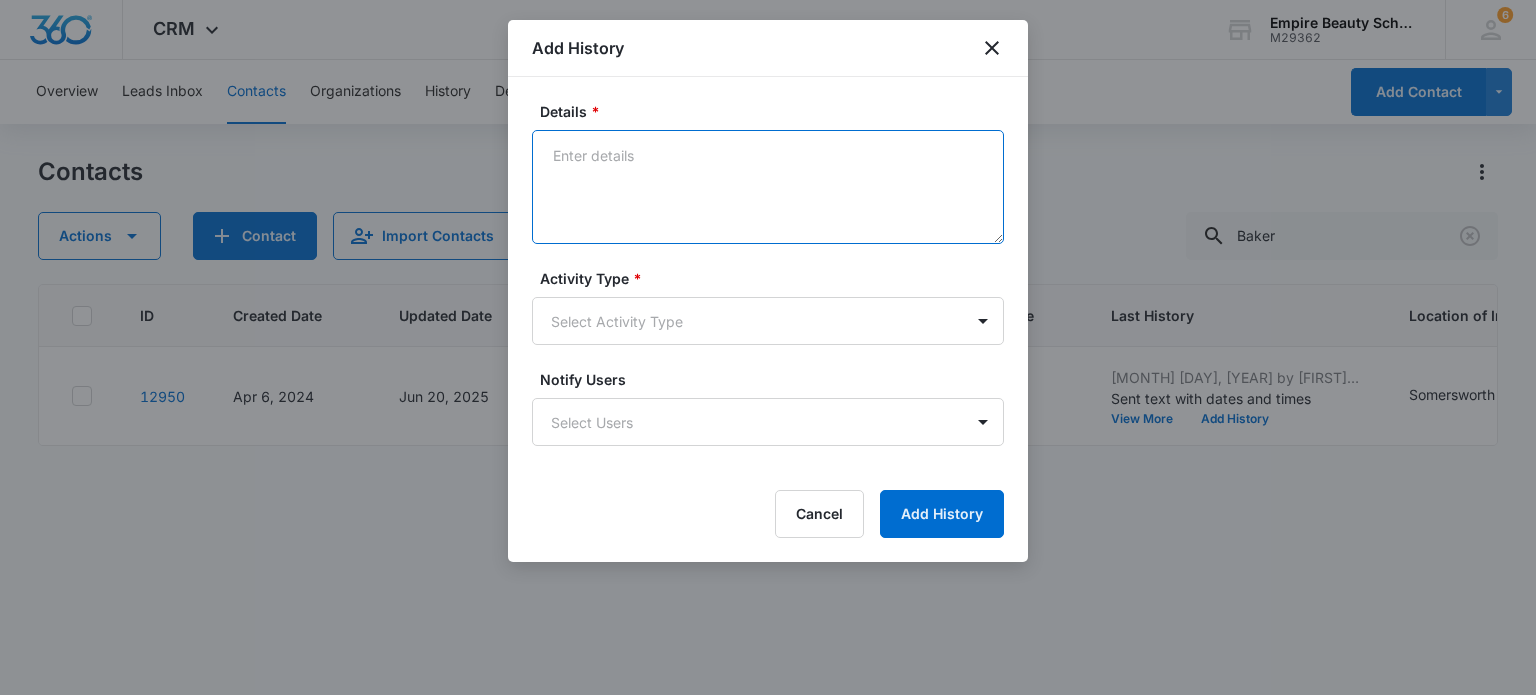 drag, startPoint x: 632, startPoint y: 149, endPoint x: 637, endPoint y: 140, distance: 10.29563 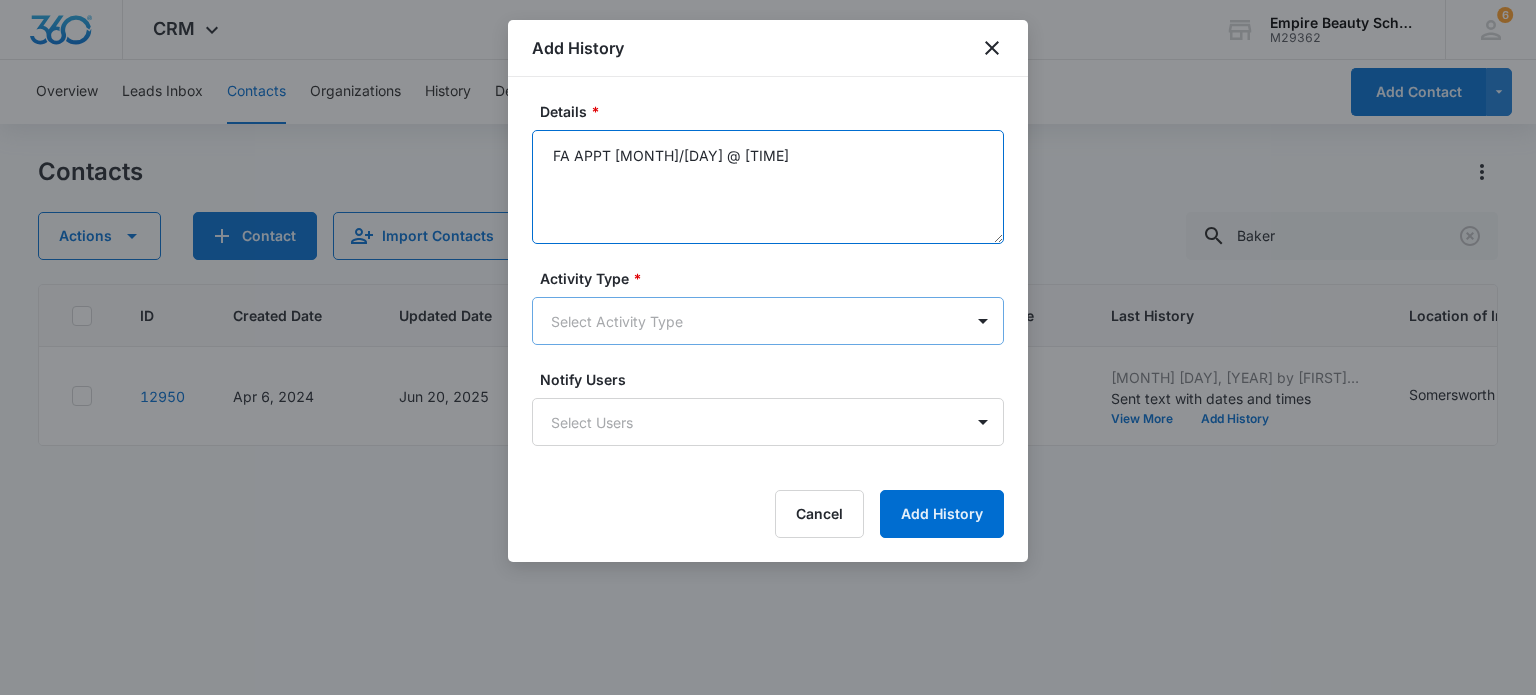 type on "FA APPT [MONTH]/[DAY] @ [TIME]" 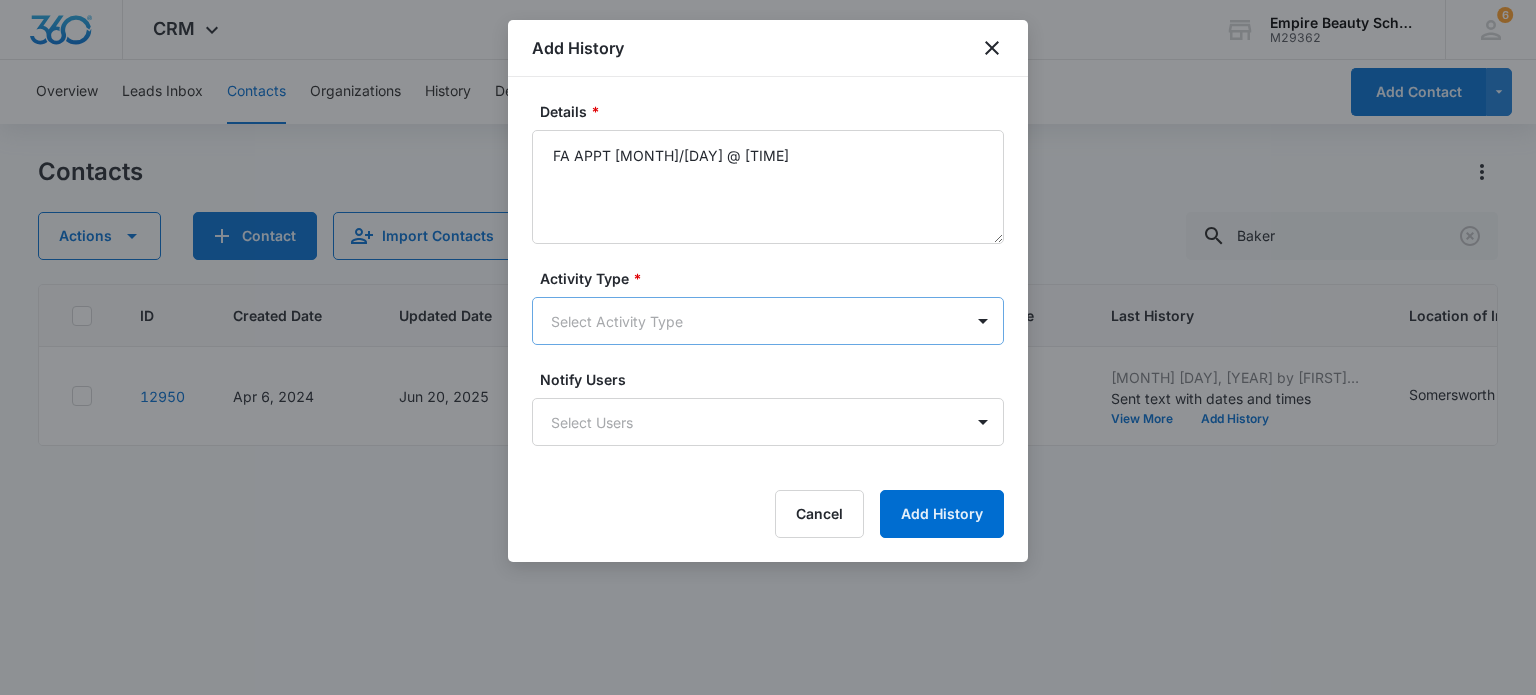 click on "CRM Apps Forms CRM Email Shop Payments POS Files Brand Settings Empire Beauty Schools M29362 Your Accounts View All 6 MJ [FIRST] [LAST] [EMAIL] My Profile 6 Notifications Support Logout Terms & Conditions   •   Privacy Policy Overview Leads Inbox Contacts Organizations History Deals Projects Tasks Calendar Lists Reports Settings Add Contact Contacts Actions Contact Import Contacts Filters (1) [LAST] ID Created Date Updated Date Contact Name Phone Contact Type Last History Location of Interest (for FB ad integration) Program of Interest Location Of Interest Program Email [NUMBER] [MONTH] [DAY], [YEAR] [MONTH] [DAY], [YEAR] [INITIALS] [FIRST] [LAST] ([PHONE]) Enrolled [MONTH] [DAY], [YEAR] by [FIRST] [LAST] Sent text with dates and times View More Add History [CITY] Esthetics [CITY] --- [EMAIL] Showing   1-1   of   1
Add History Details * FA APPT [MONTH]/[DAY] @ [TIME] Activity Type * Select Activity Type Notify Users Select Users Cancel Add History" at bounding box center (768, 347) 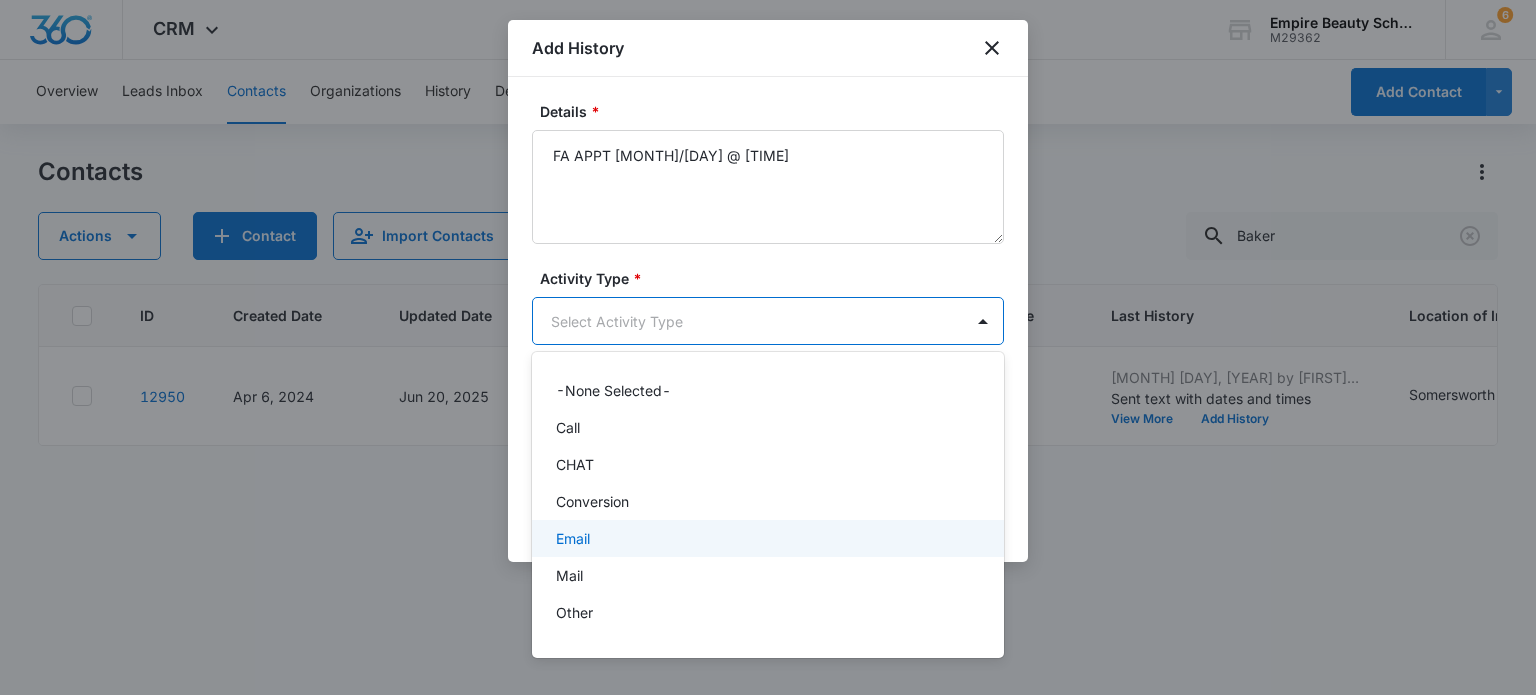 scroll, scrollTop: 104, scrollLeft: 0, axis: vertical 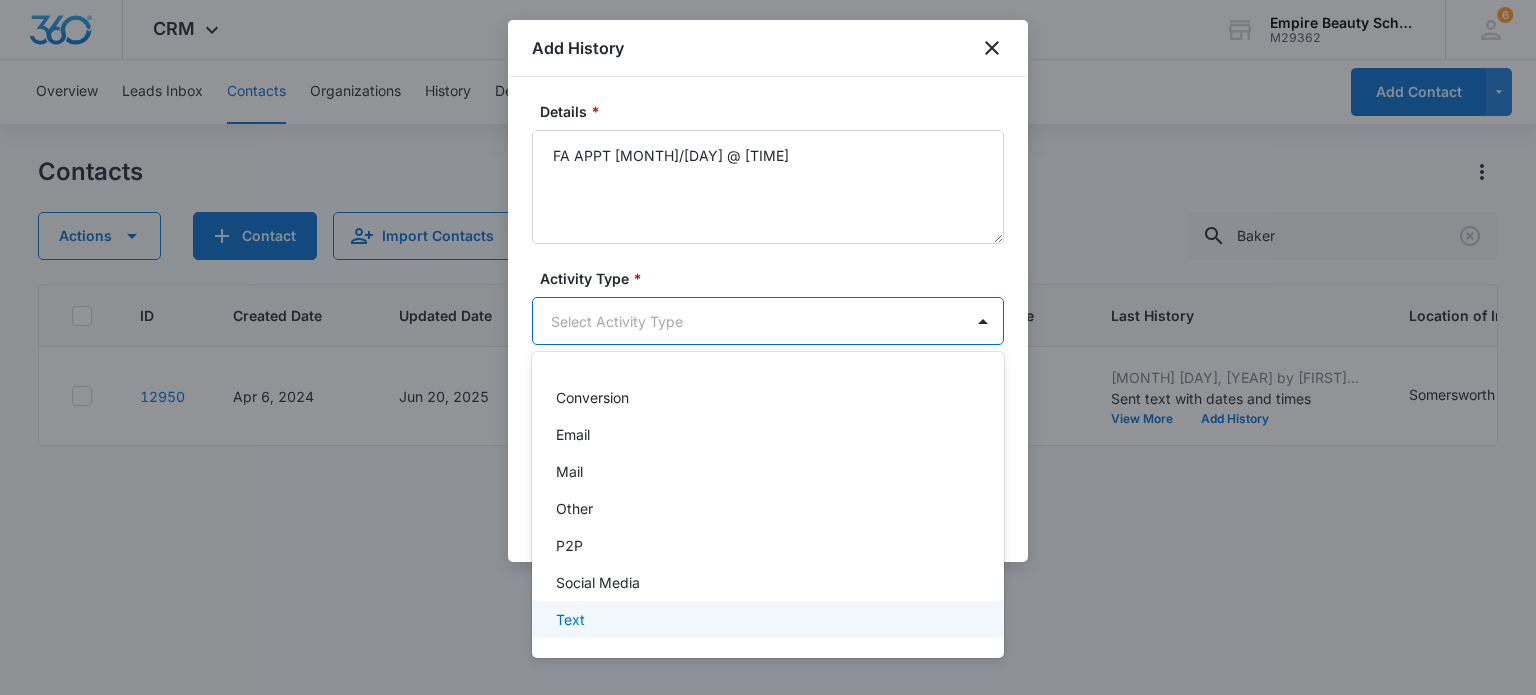 click on "Text" at bounding box center (766, 619) 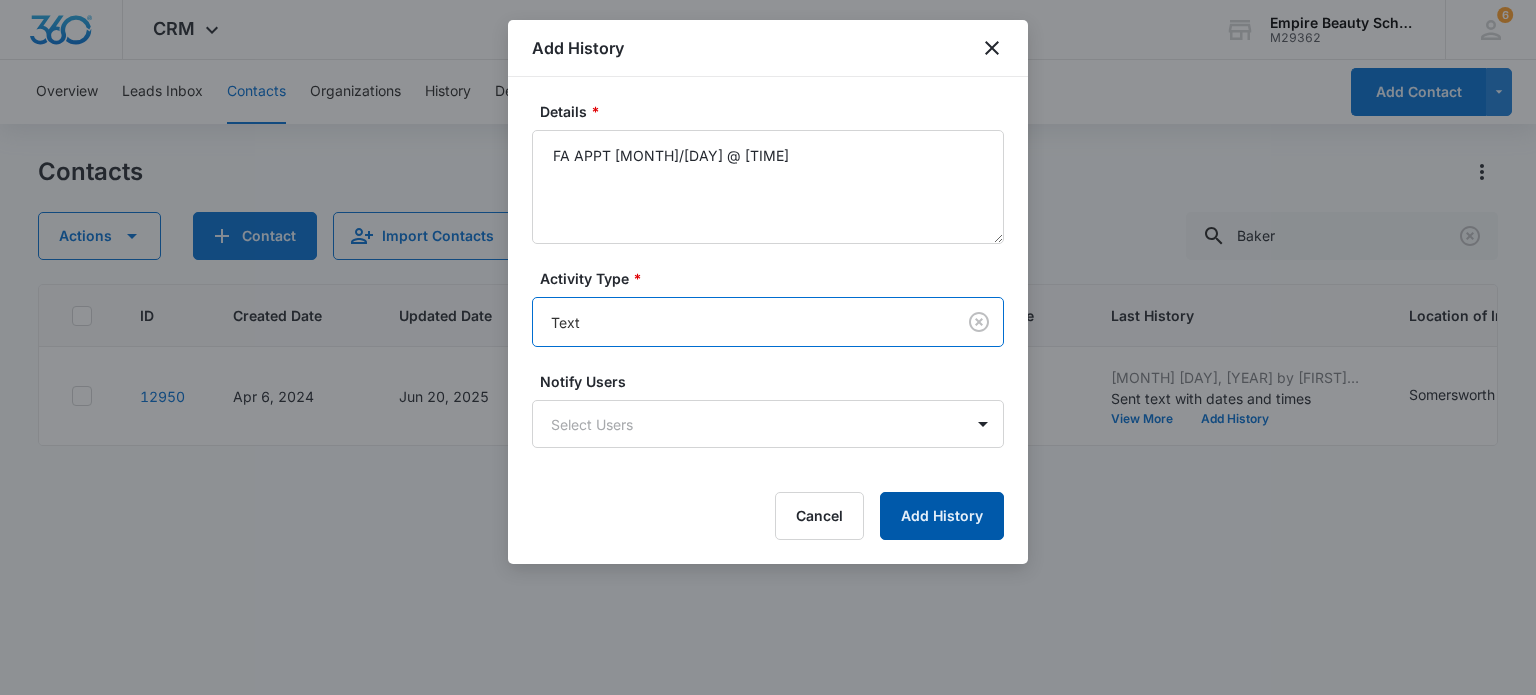 click on "Add History" at bounding box center [942, 516] 